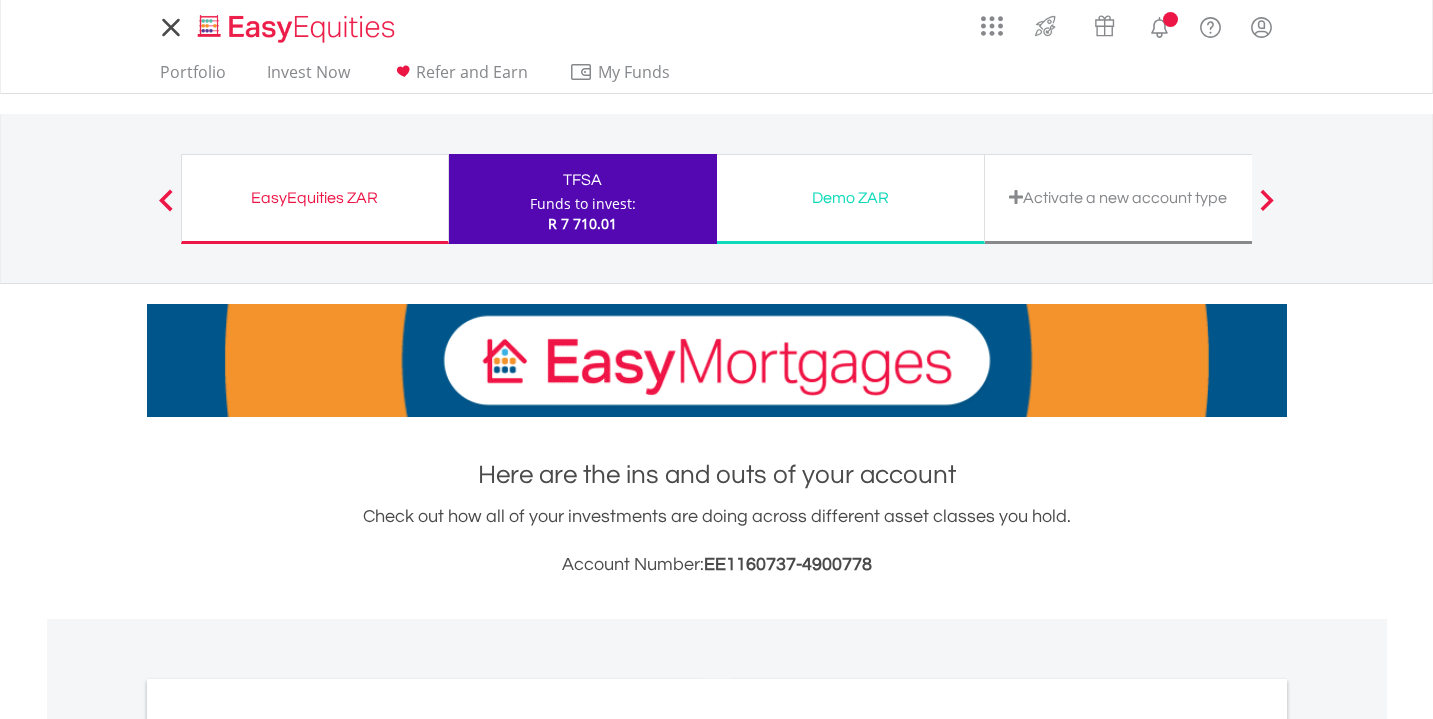 scroll, scrollTop: 0, scrollLeft: 0, axis: both 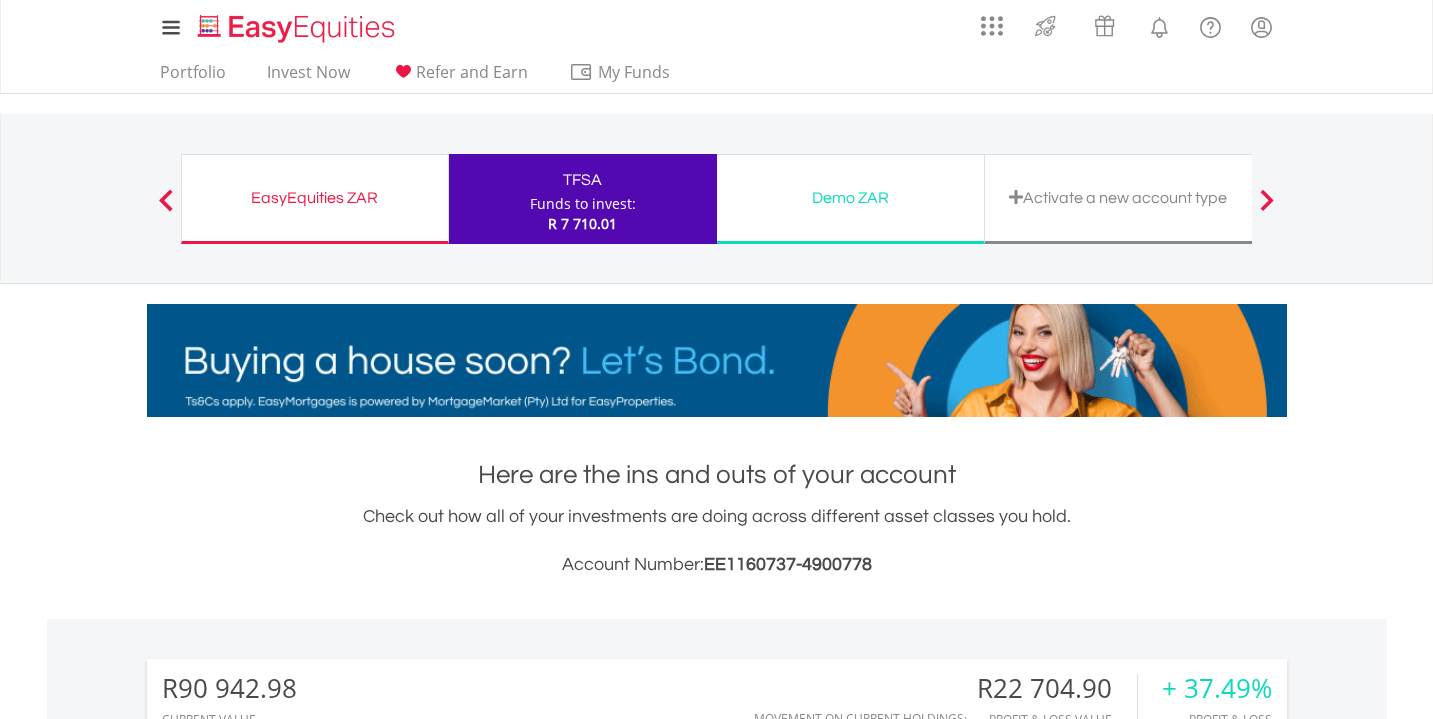 click on "My Investments
Invest Now
New Listings
Sell
My Recurring Investments
Pending Orders
Switch Unit Trusts
Vouchers
Buy a Voucher
Redeem a Voucher" at bounding box center (716, 208) 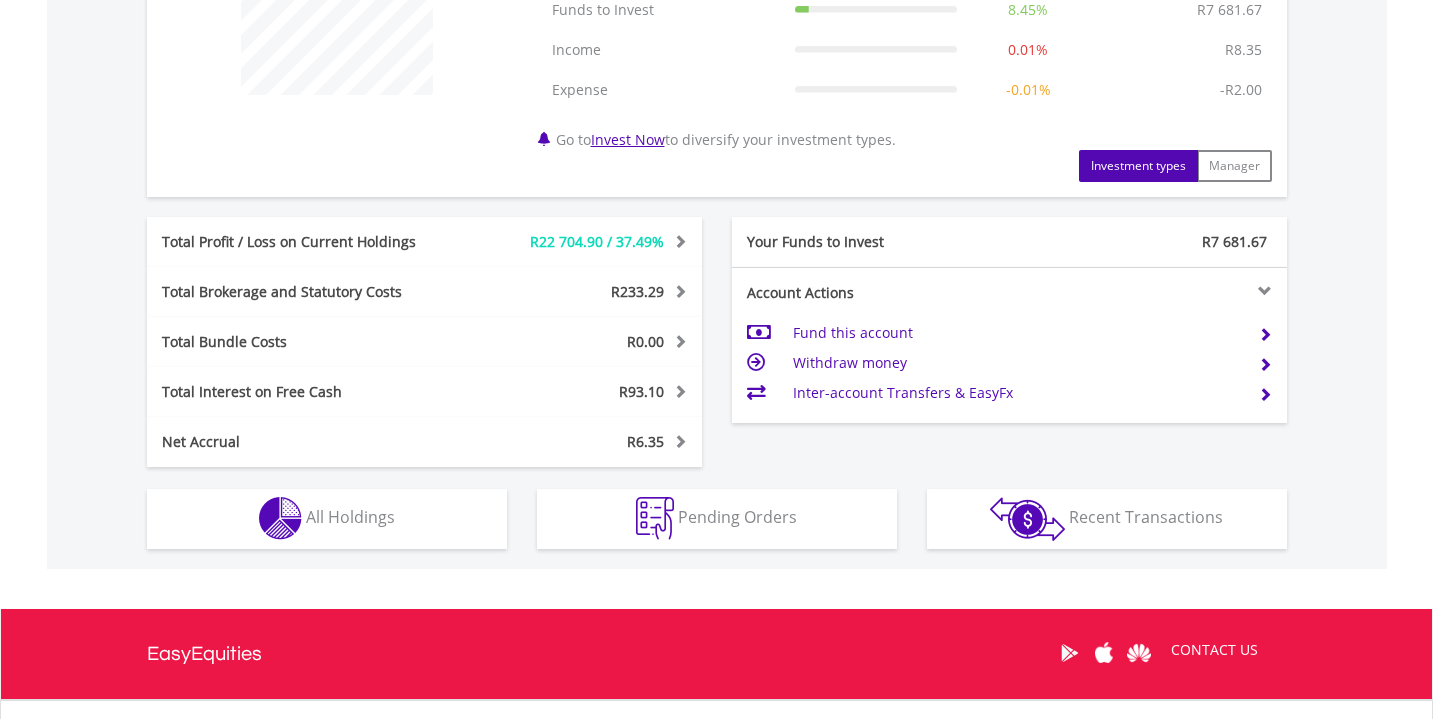 scroll, scrollTop: 877, scrollLeft: 0, axis: vertical 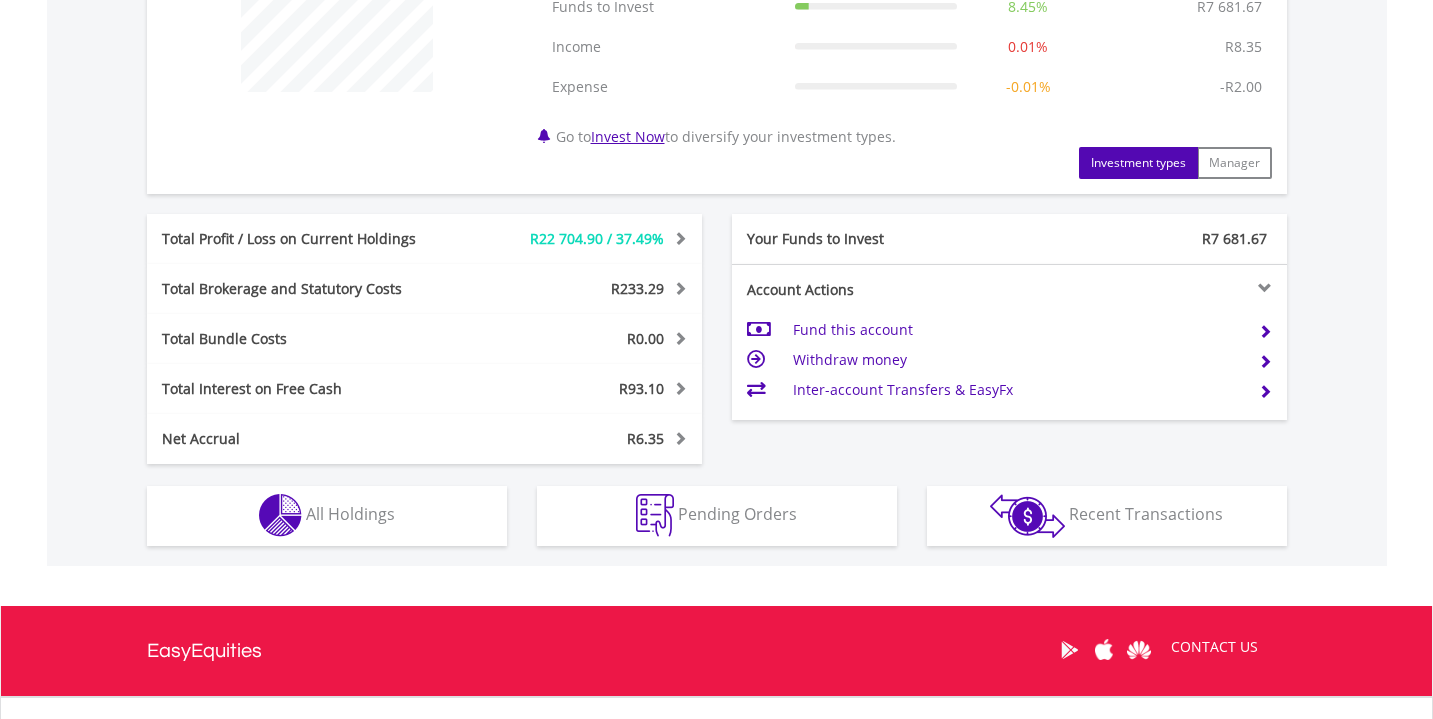 click on "R90 942.98
CURRENT VALUE
Movement on Current Holdings:
R22 704.90
Profit & Loss Value
+ 37.49%
Profit & Loss
﻿
Investment Types" at bounding box center (717, 154) 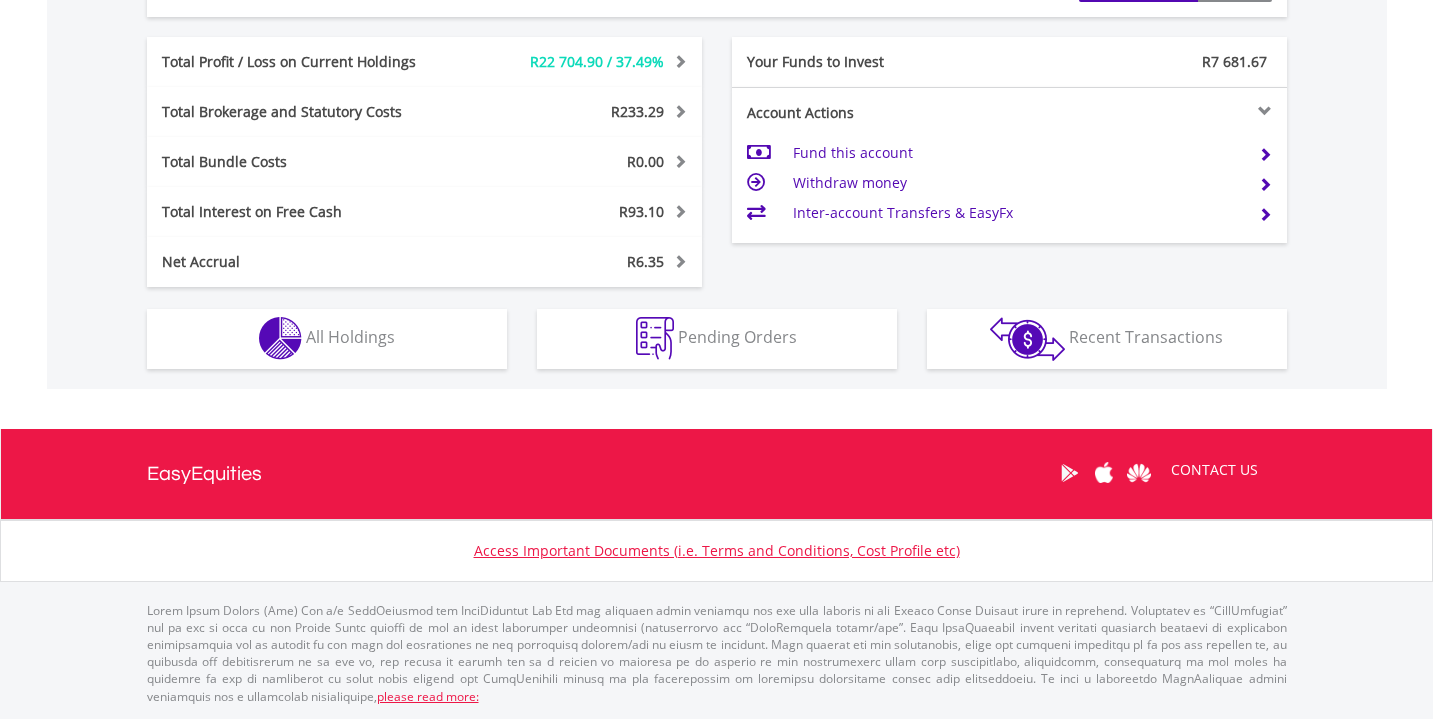 scroll, scrollTop: 1051, scrollLeft: 0, axis: vertical 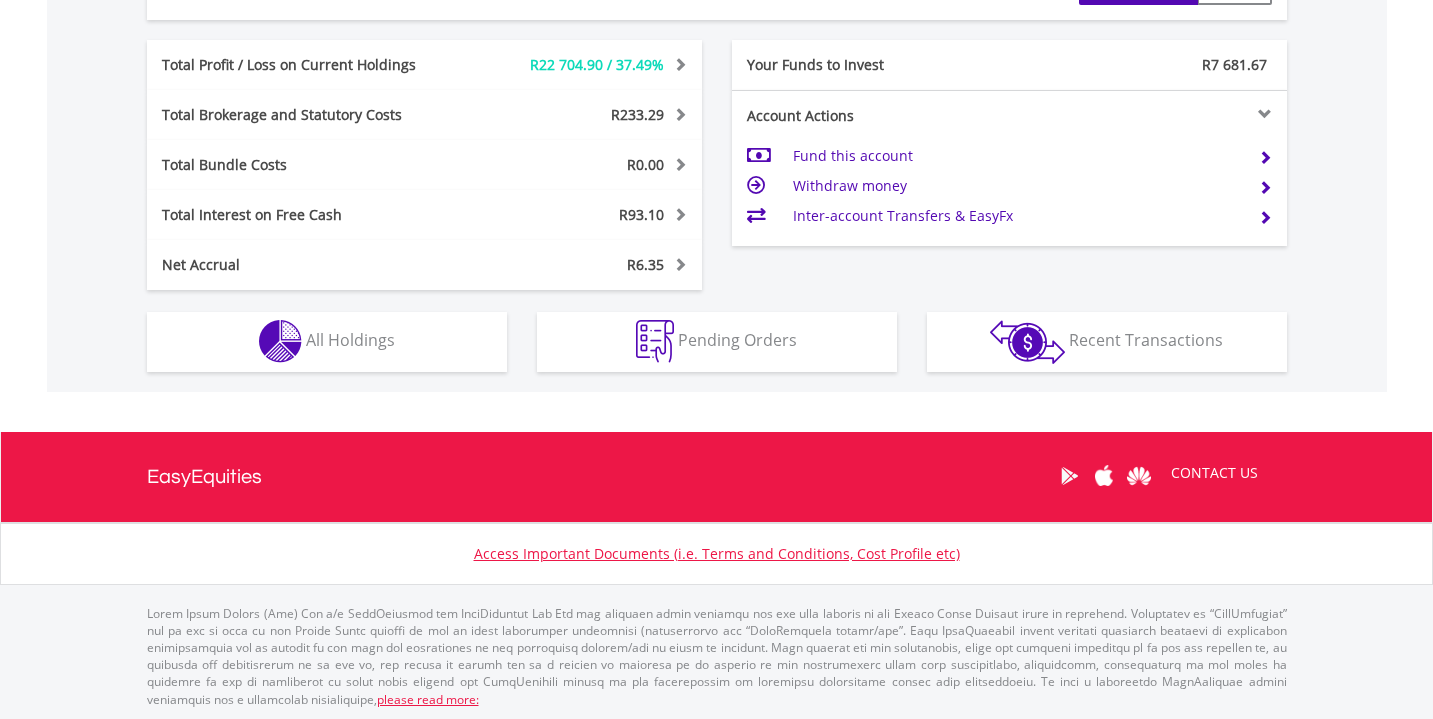 click on "All Holdings" at bounding box center (350, 340) 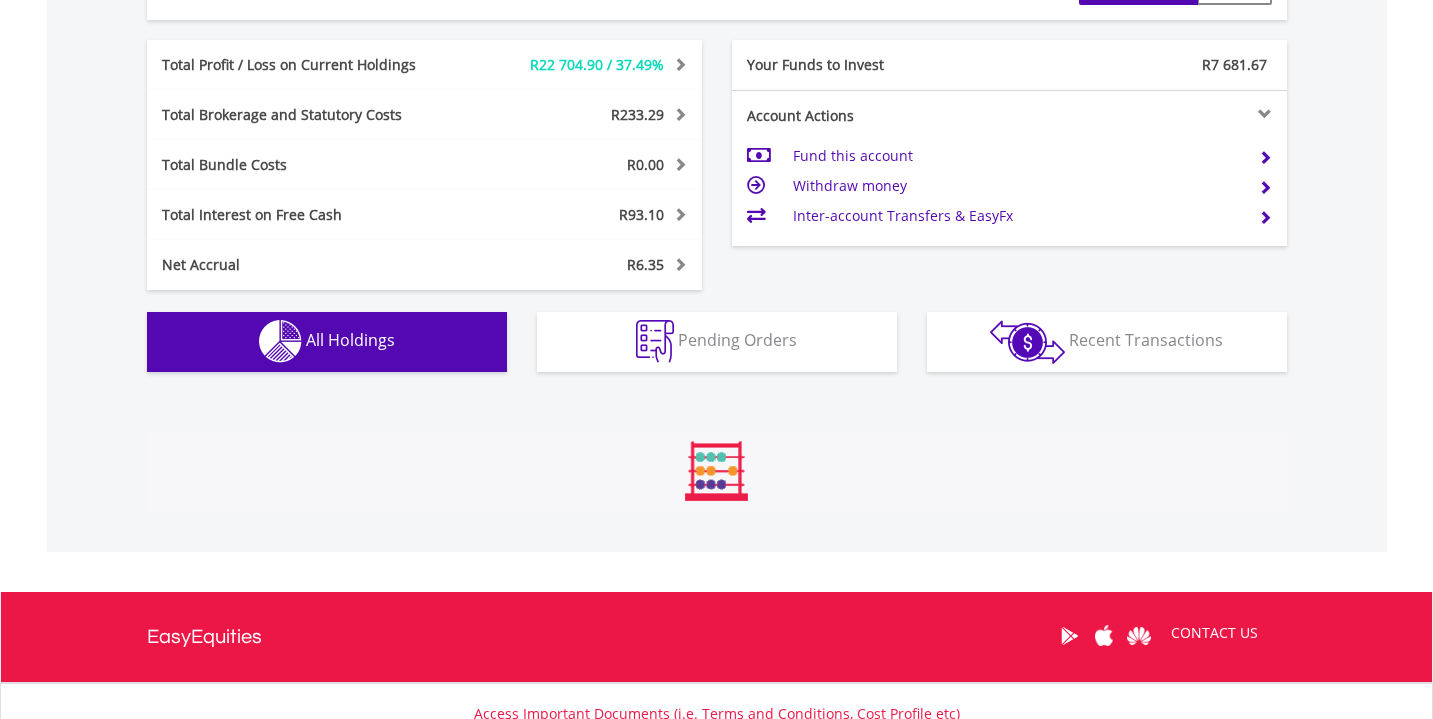 scroll, scrollTop: 1438, scrollLeft: 0, axis: vertical 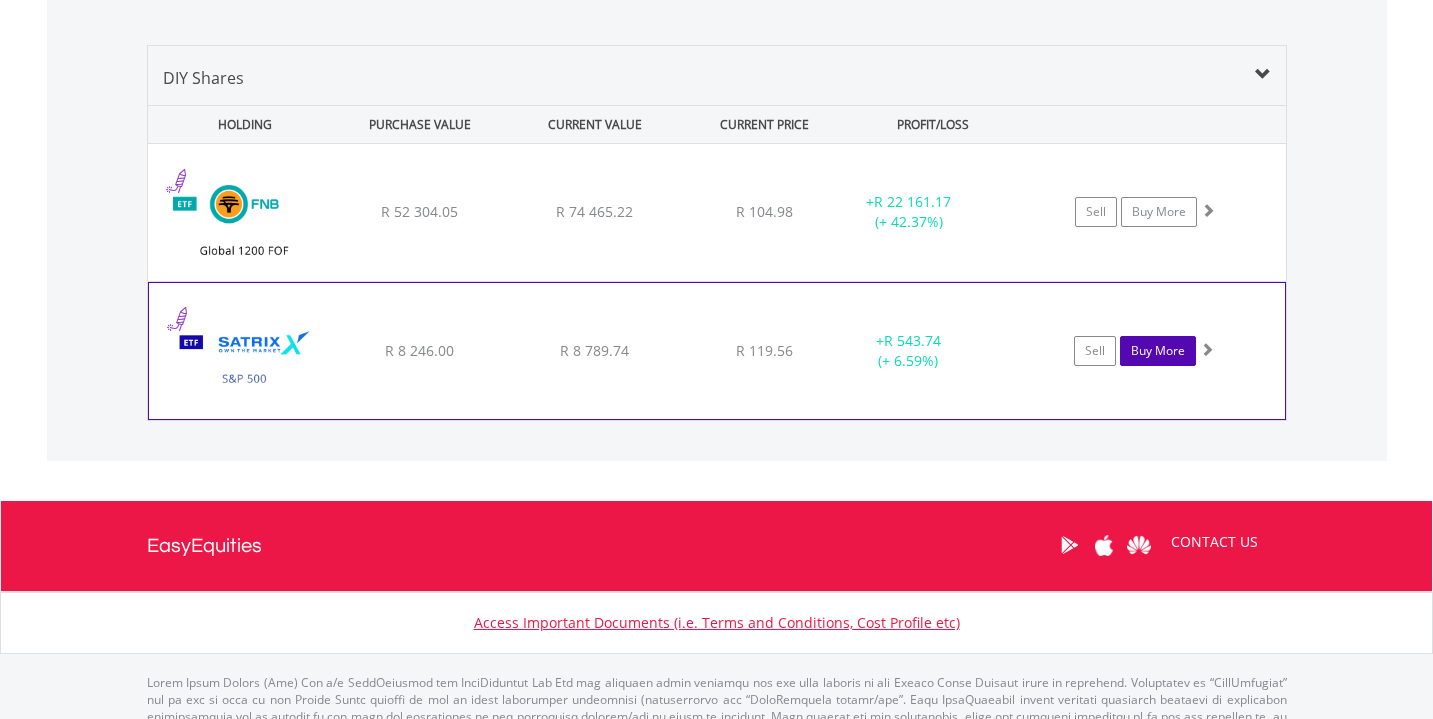 click on "Buy More" at bounding box center [1158, 351] 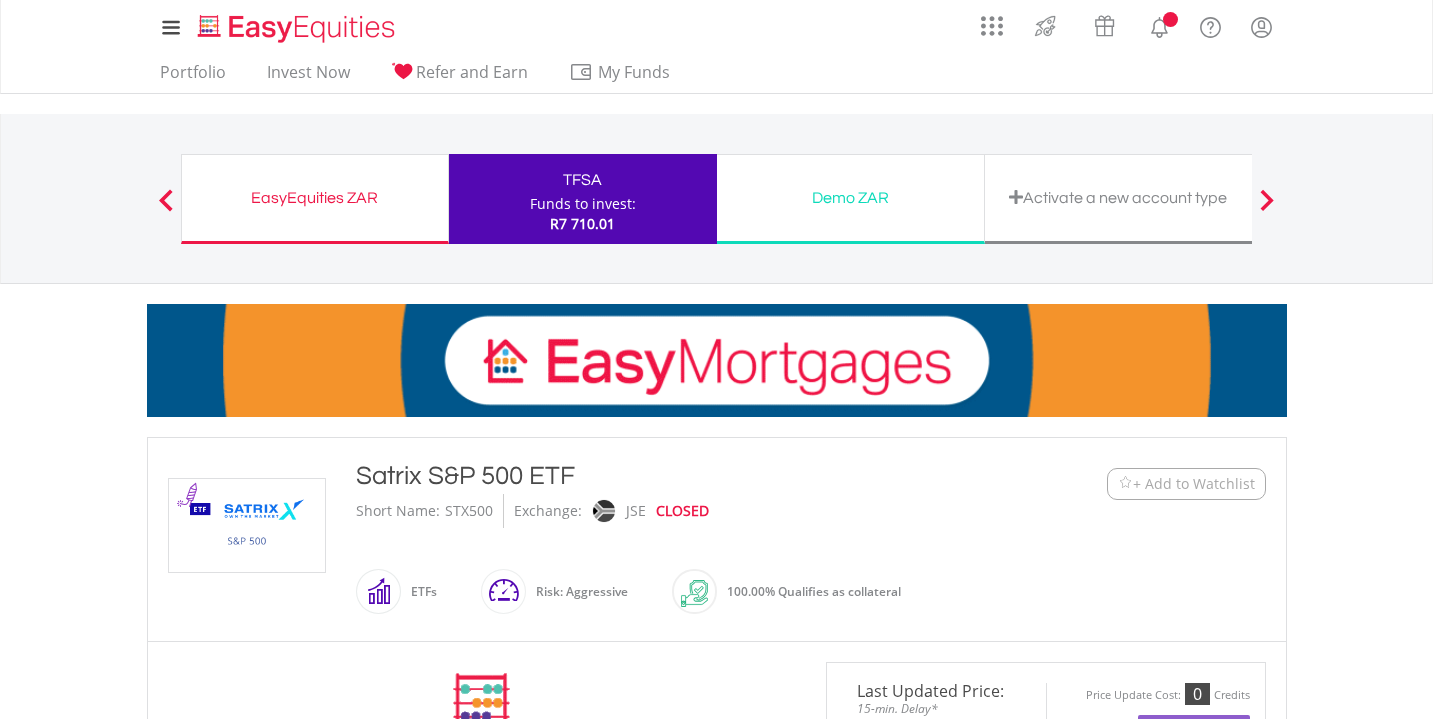 scroll, scrollTop: 0, scrollLeft: 0, axis: both 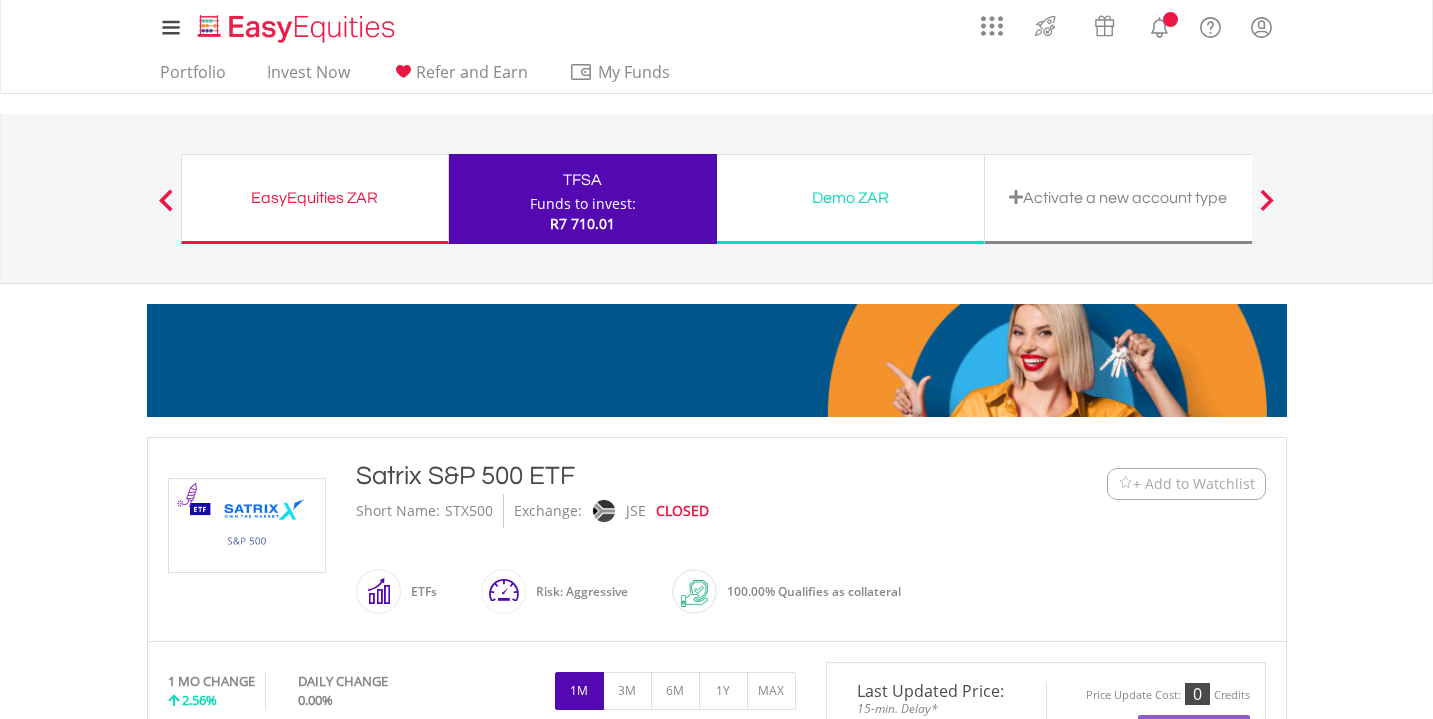 click on "My Investments
Invest Now
New Listings
Sell
My Recurring Investments
Pending Orders
Switch Unit Trusts
Vouchers
Buy a Voucher
Redeem a Voucher" at bounding box center [716, 208] 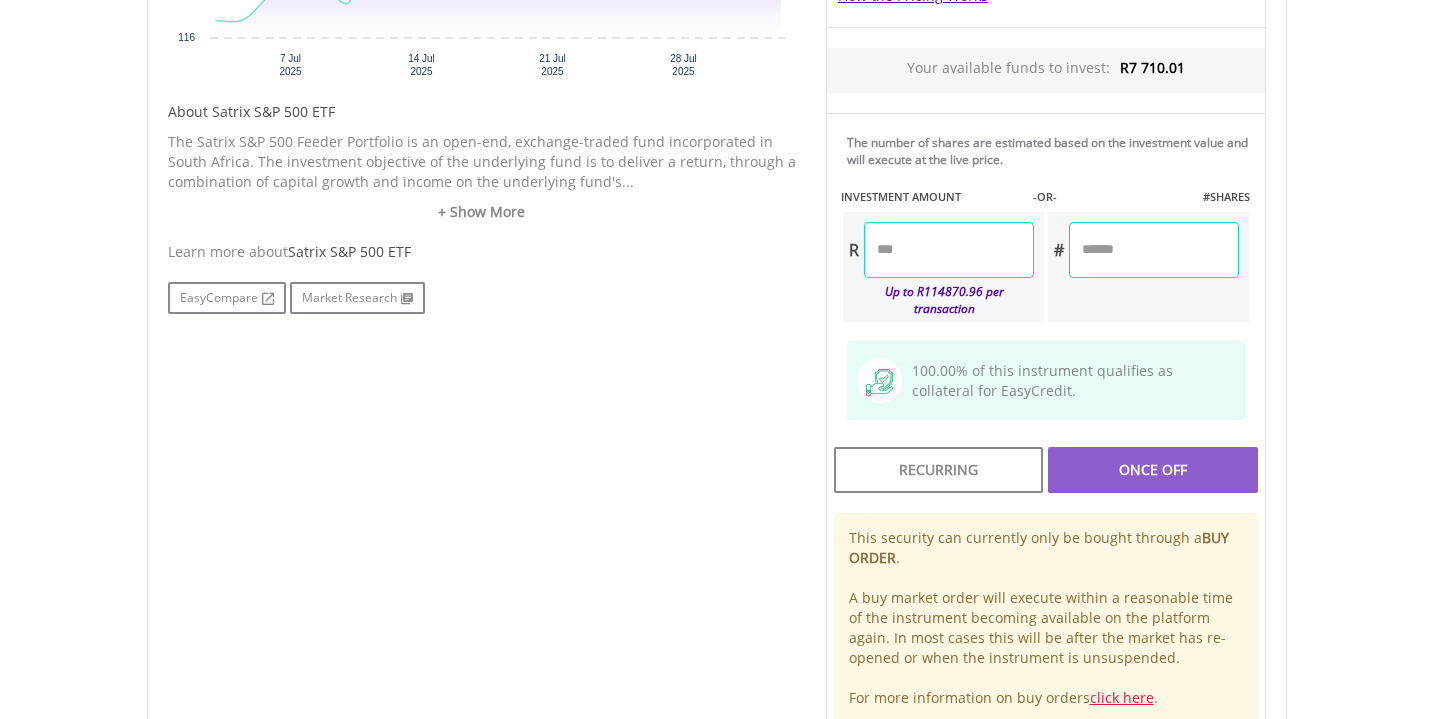 scroll, scrollTop: 948, scrollLeft: 0, axis: vertical 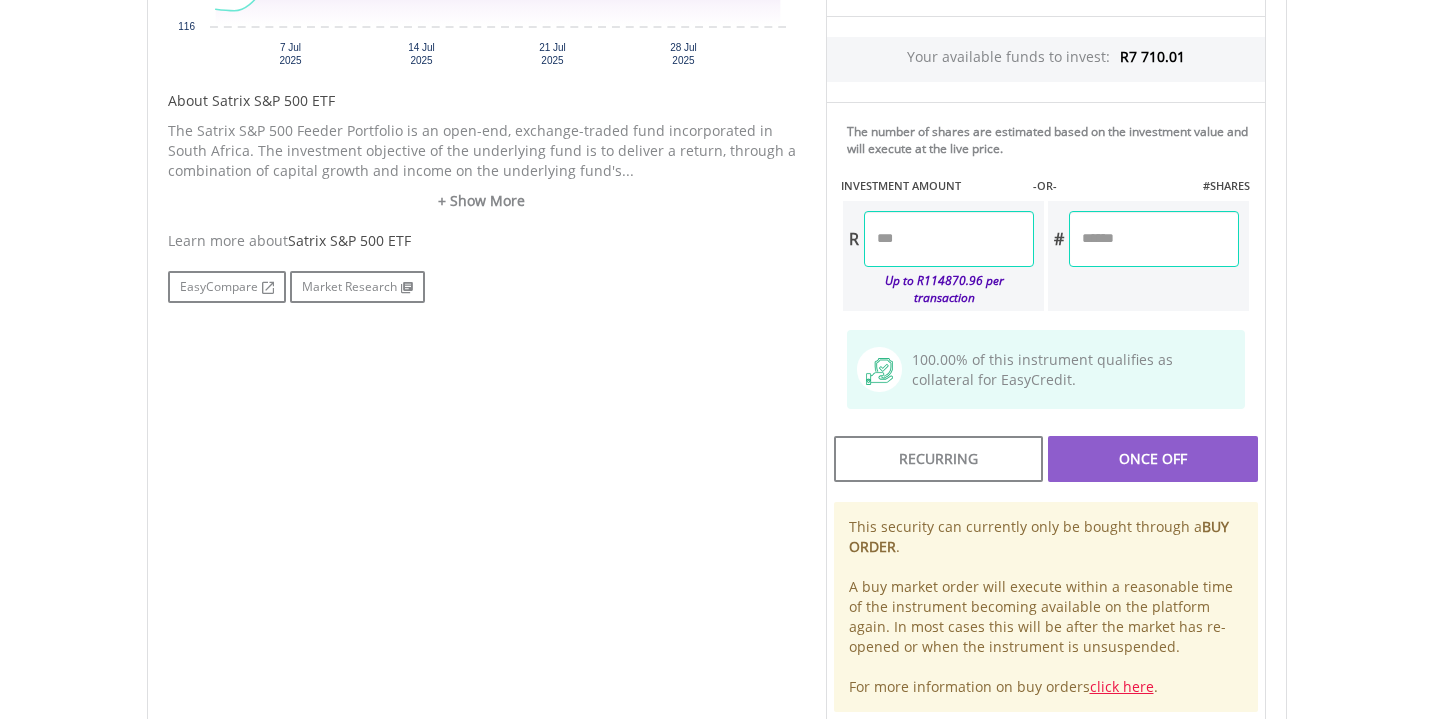click at bounding box center [949, 239] 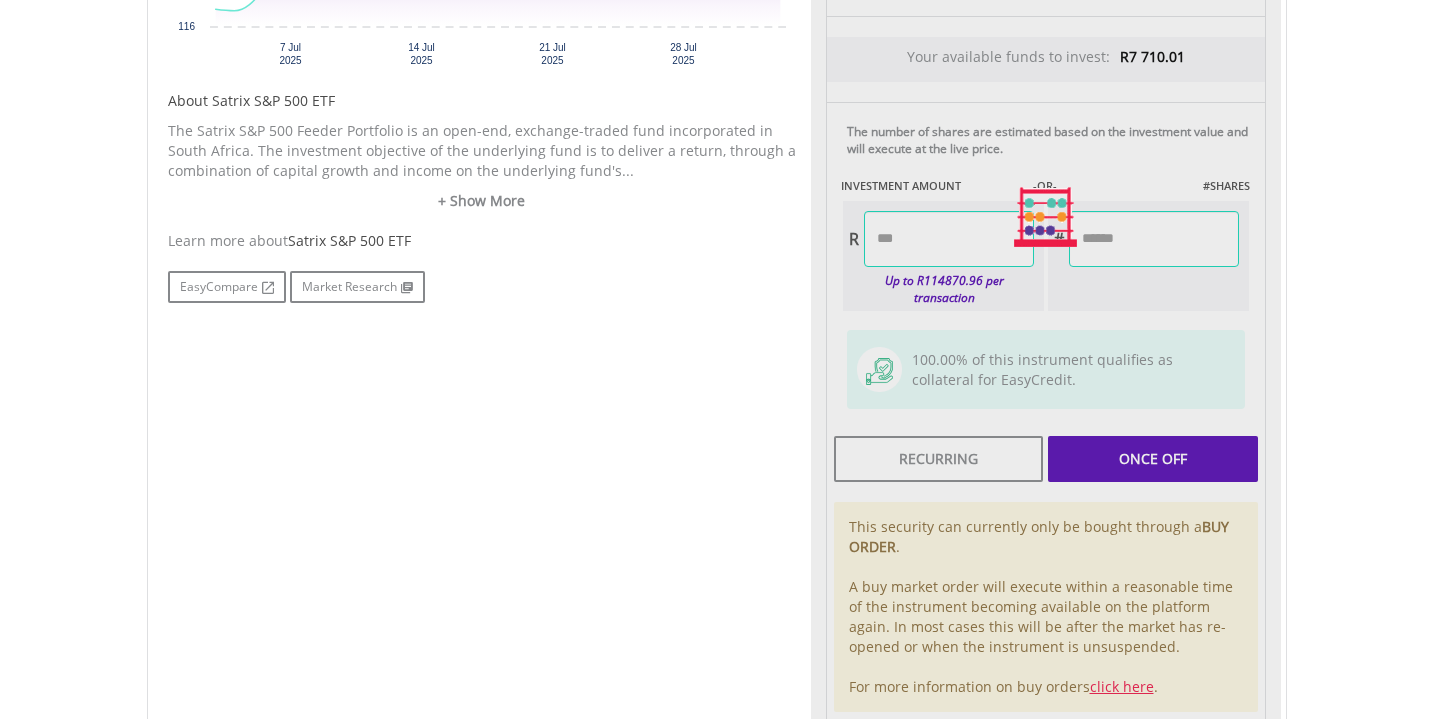 click on "Last Updated Price:
15-min. Delay*
Price Update Cost:
0
Credits
Market Closed
SELLING AT (BID)
BUYING AT                     (ASK)
LAST PRICE
R119.22
R124.40
R119.56
0
R" at bounding box center [1046, 217] 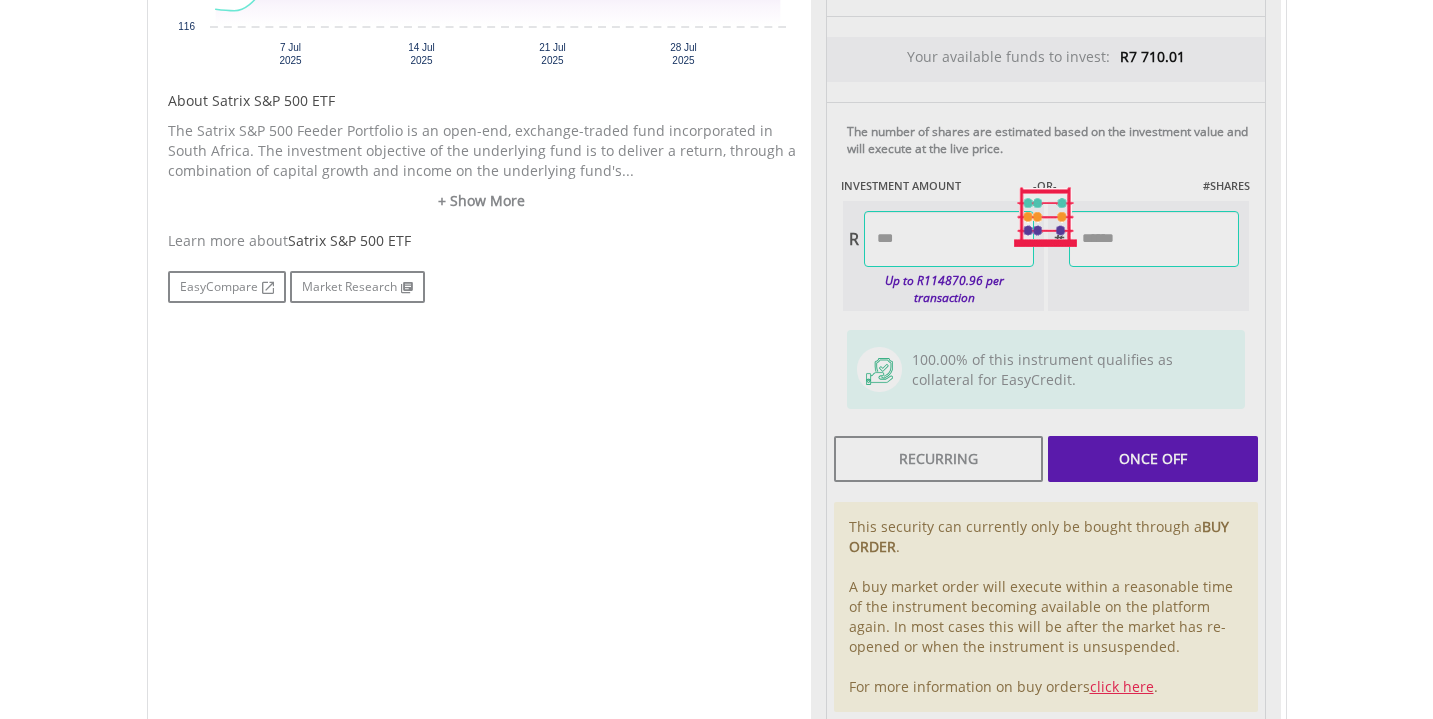type on "*******" 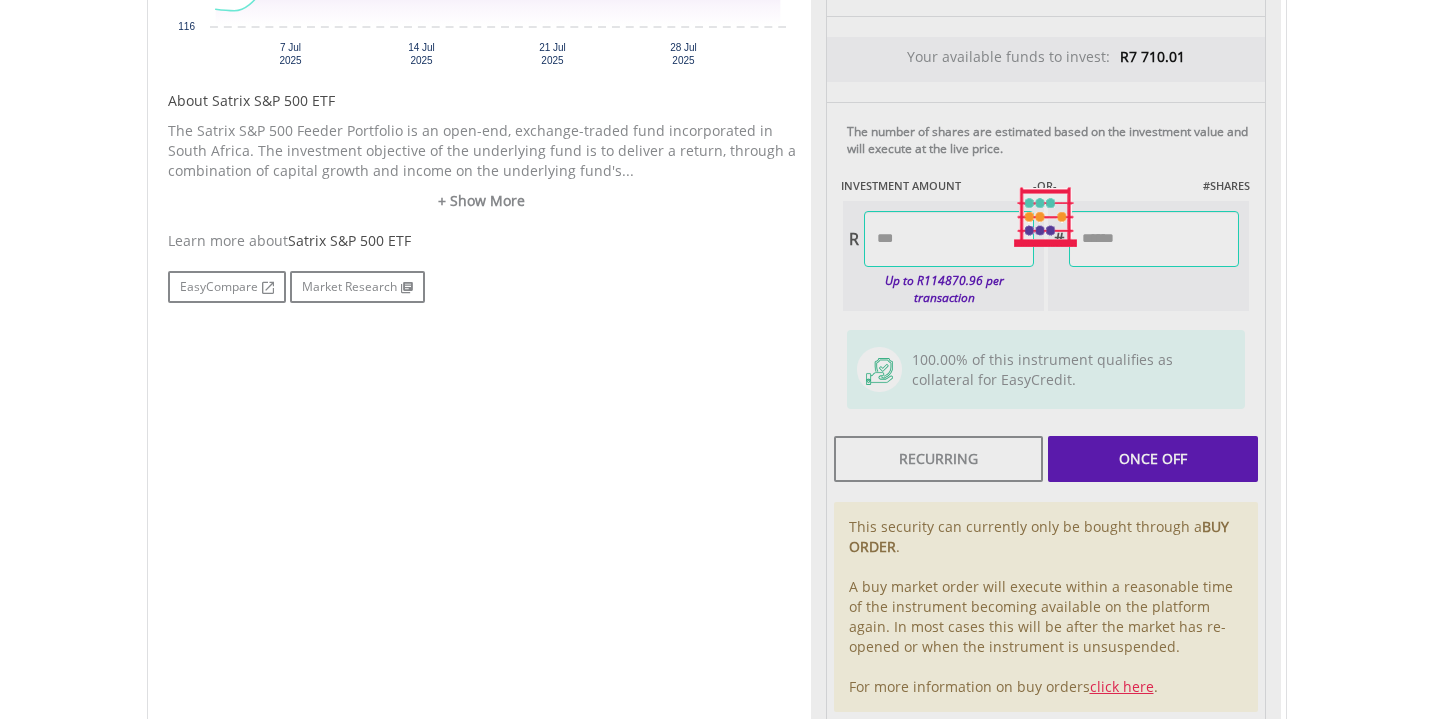 type on "*******" 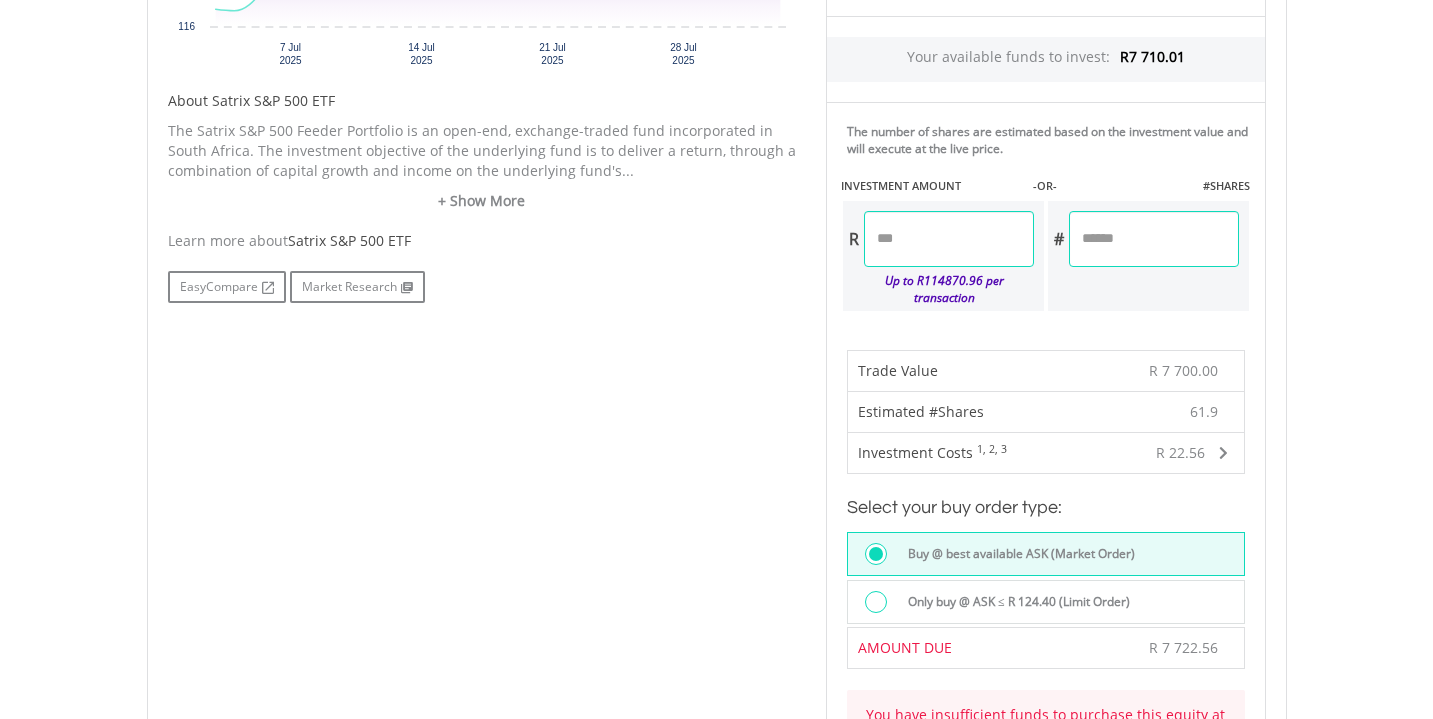 click on "My Investments
Invest Now
New Listings
Sell
My Recurring Investments
Pending Orders
Switch Unit Trusts
Vouchers
Buy a Voucher
Redeem a Voucher" at bounding box center (716, 429) 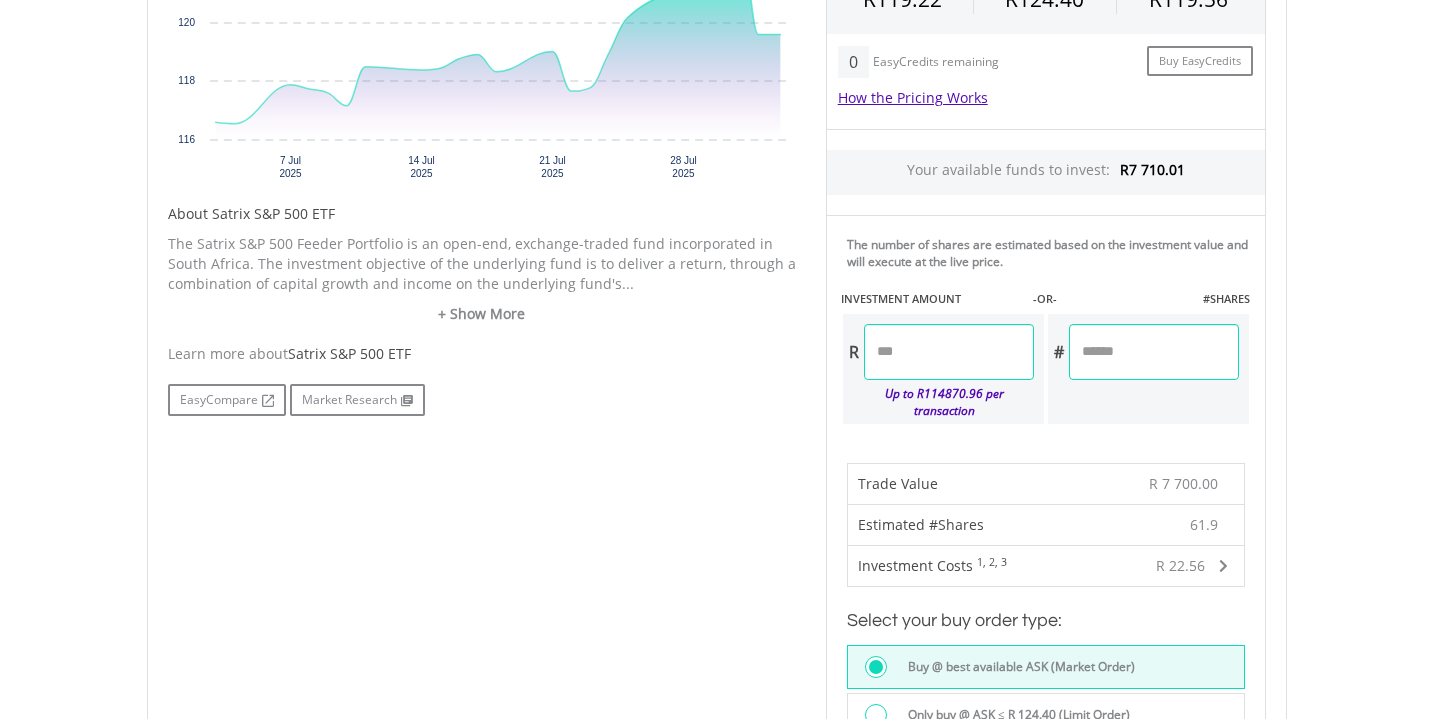 scroll, scrollTop: 824, scrollLeft: 0, axis: vertical 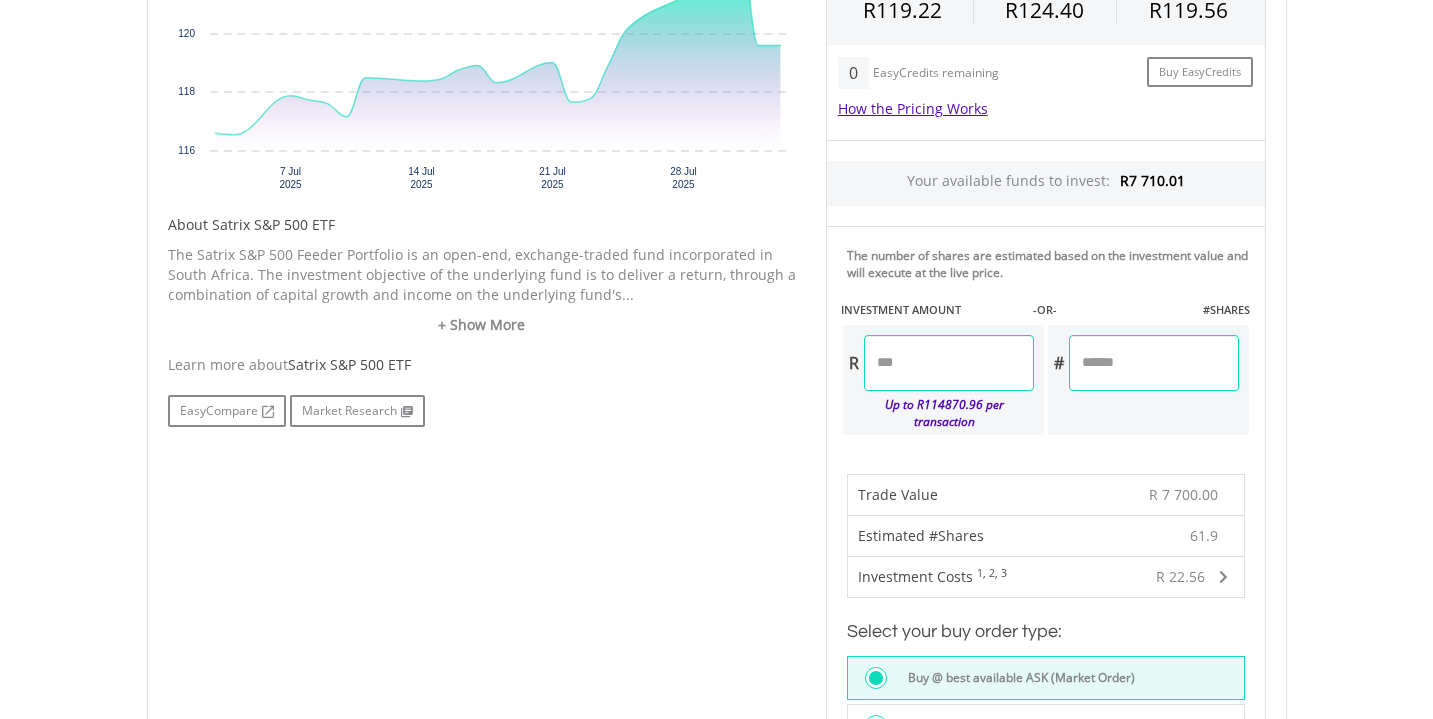 click on "*******" at bounding box center (949, 363) 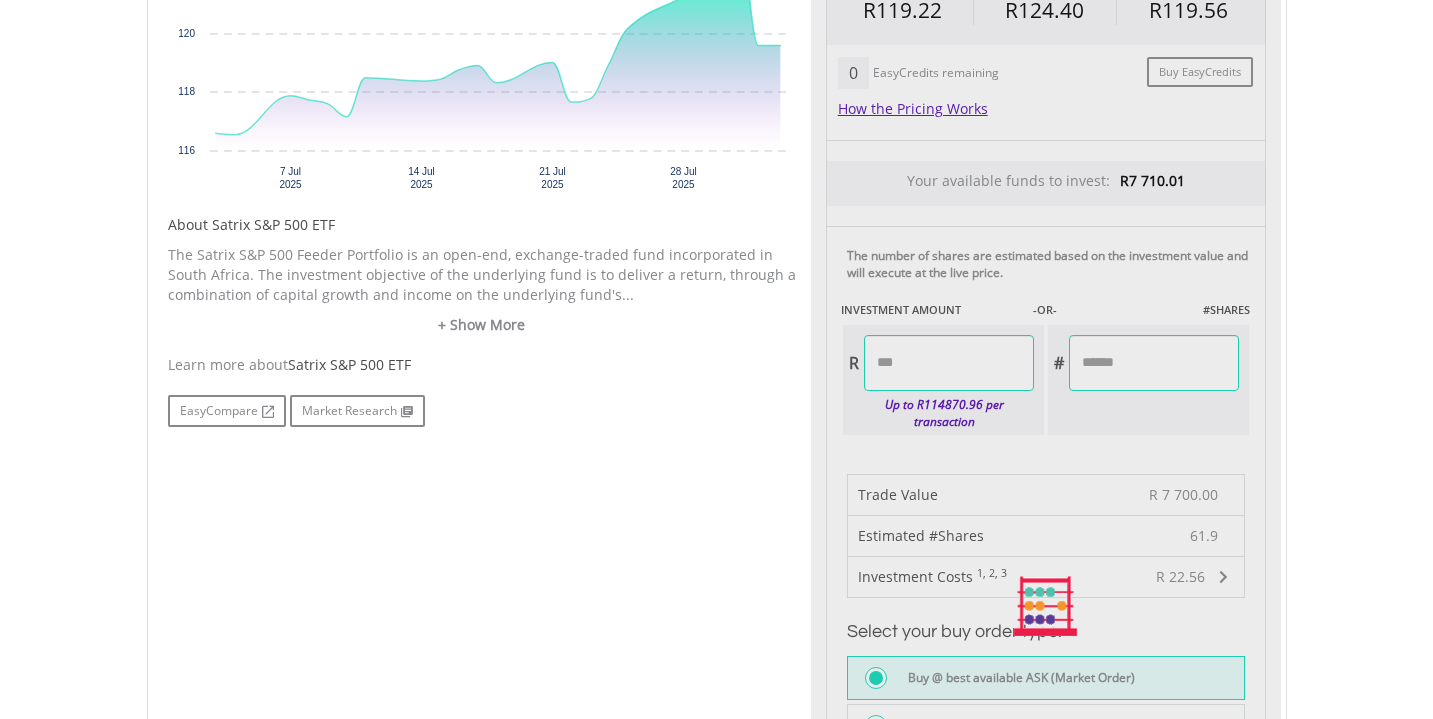 type on "*******" 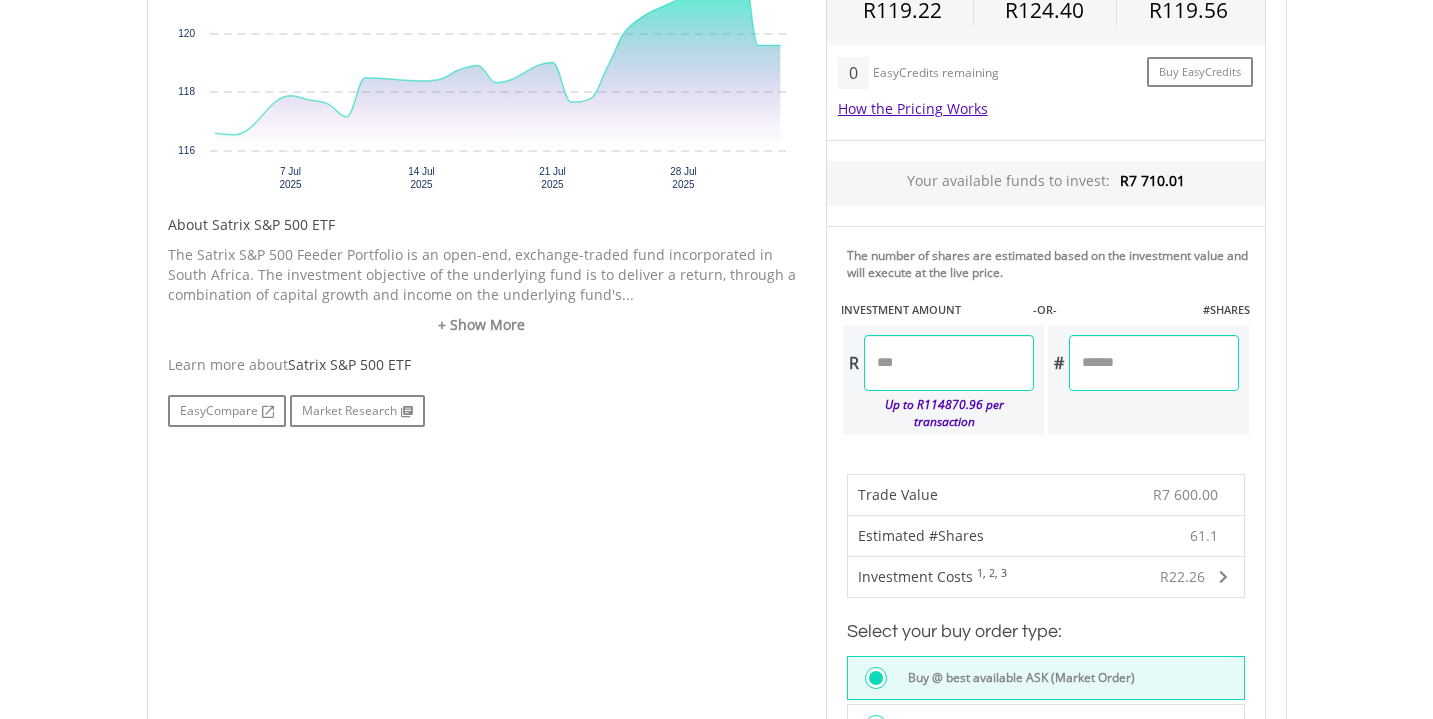 click on "My Investments
Invest Now
New Listings
Sell
My Recurring Investments
Pending Orders
Switch Unit Trusts
Vouchers
Buy a Voucher
Redeem a Voucher" at bounding box center [716, 467] 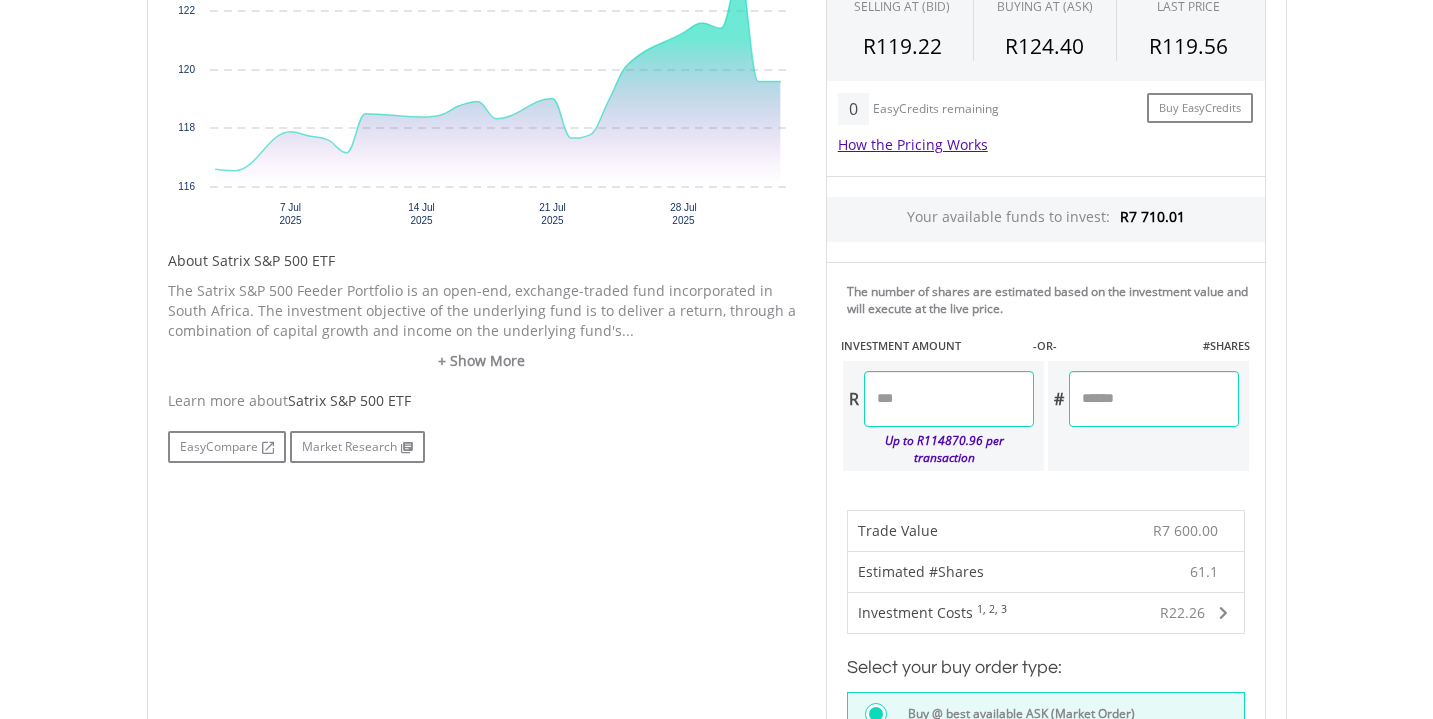 scroll, scrollTop: 786, scrollLeft: 0, axis: vertical 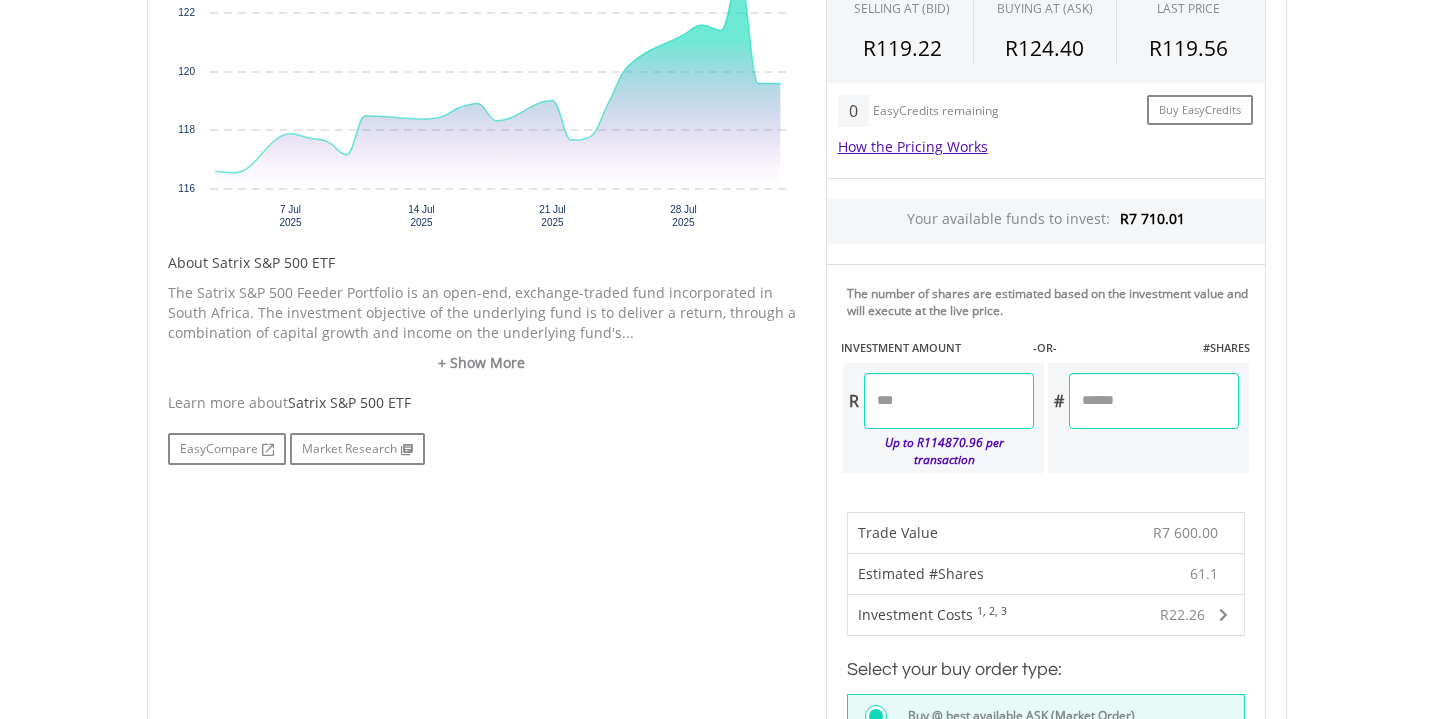 click on "*******" at bounding box center [949, 401] 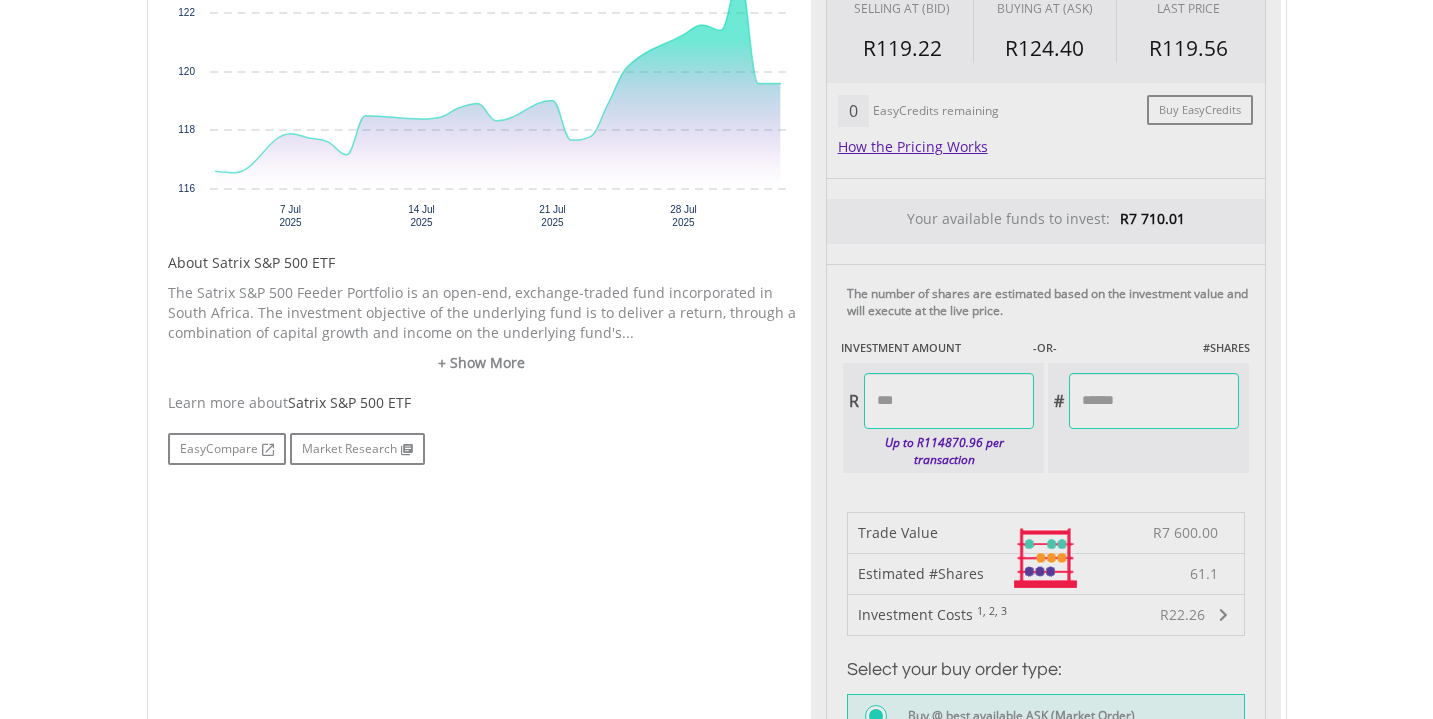 click on "Last Updated Price:
15-min. Delay*
Price Update Cost:
0
Credits
Market Closed
SELLING AT (BID)
BUYING AT                     (ASK)
LAST PRICE
R119.22
R124.40
R119.56
0
R" at bounding box center (1046, 559) 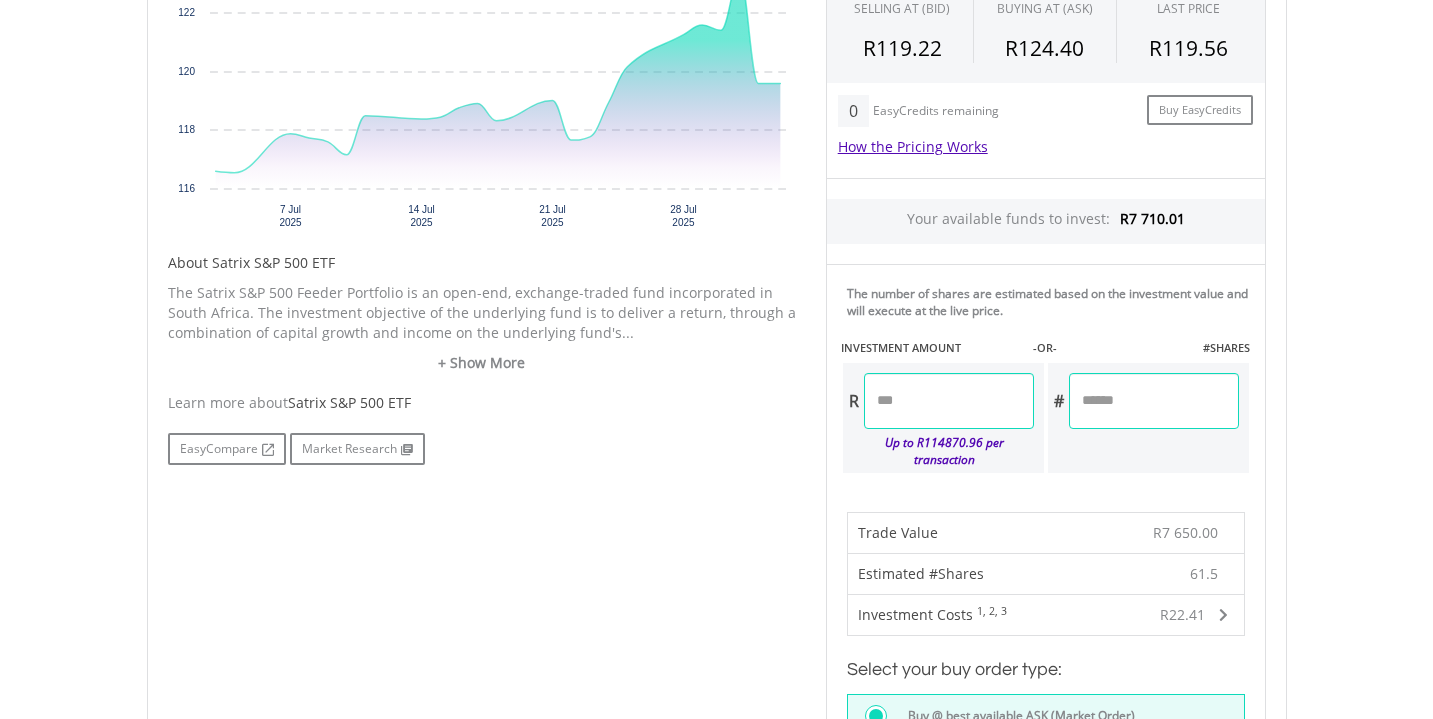 type on "**" 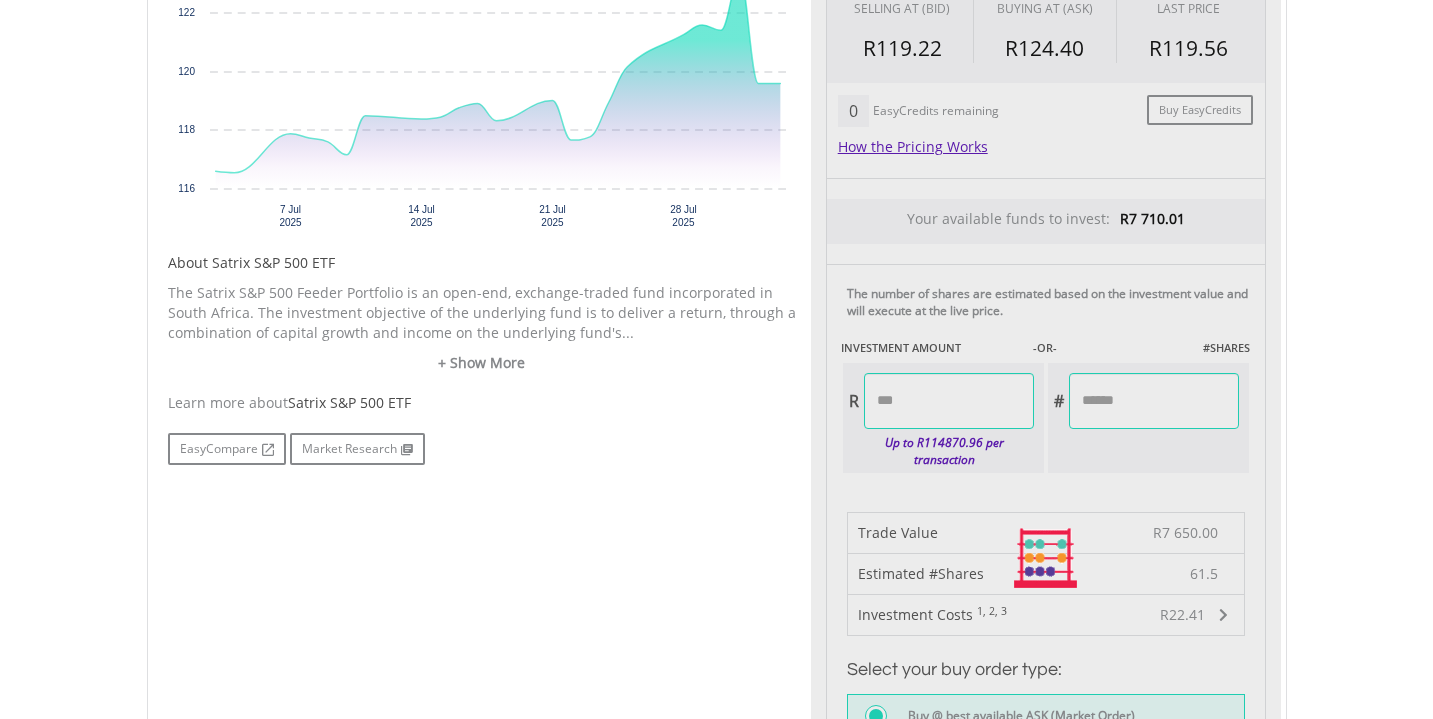 type on "*******" 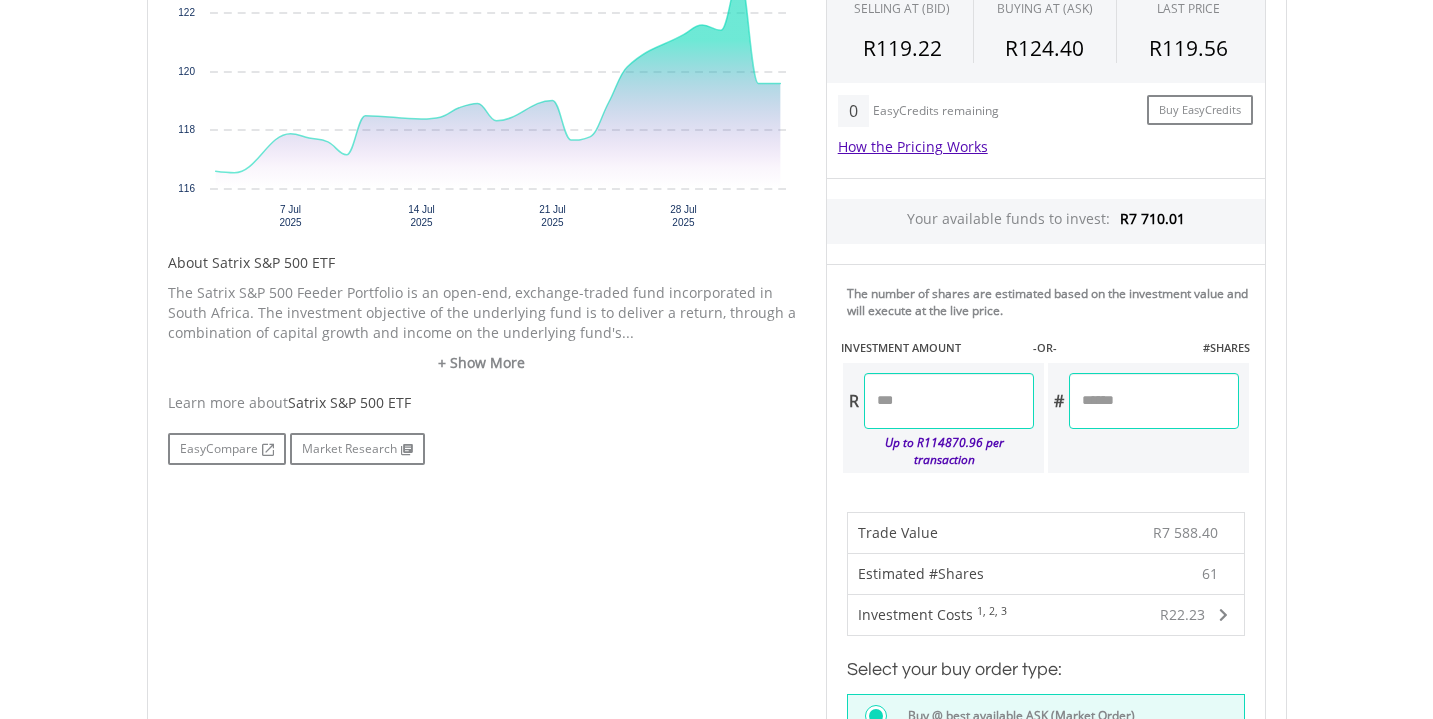 click on "Last Updated Price:
15-min. Delay*
Price Update Cost:
0
Credits
Market Closed
SELLING AT (BID)
BUYING AT                     (ASK)
LAST PRICE
R119.22
R124.40
R119.56
0
R" at bounding box center (1046, 559) 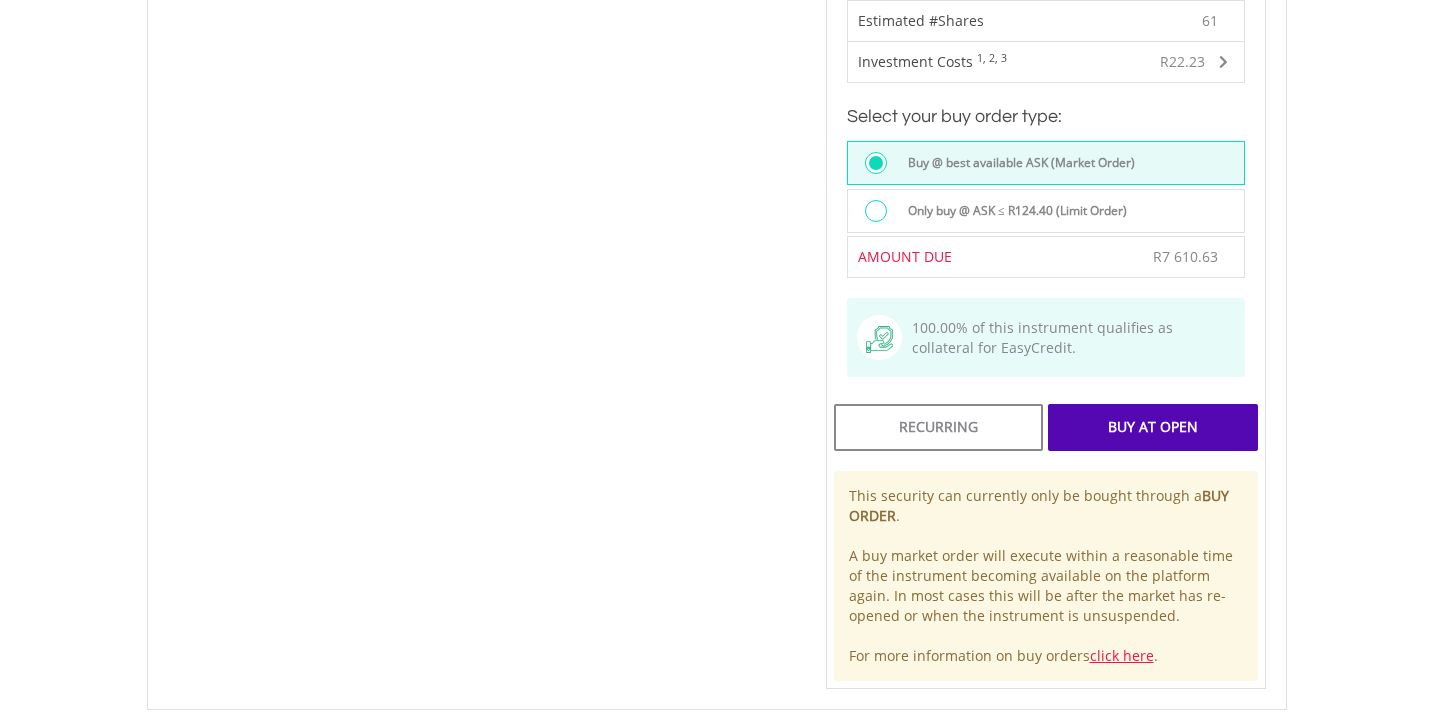 scroll, scrollTop: 1351, scrollLeft: 0, axis: vertical 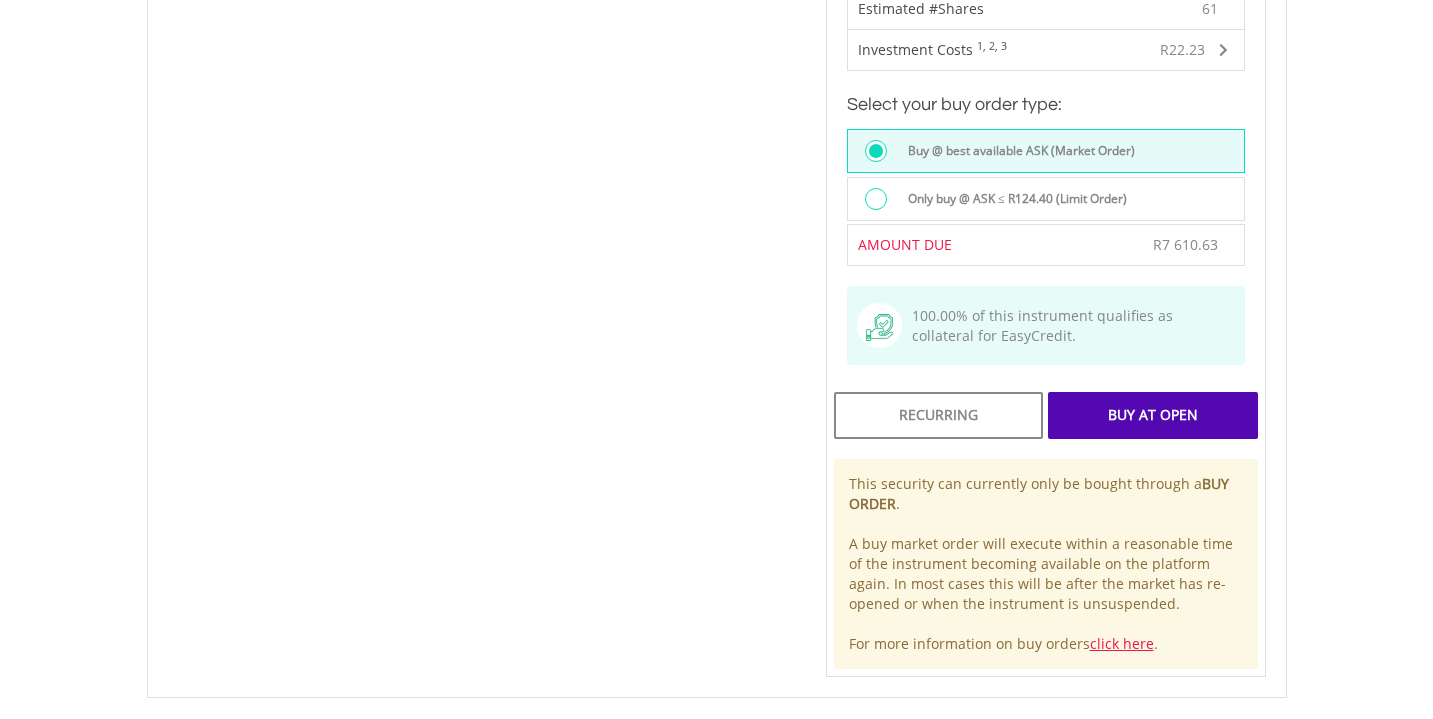 click on "Buy At Open" at bounding box center (1152, 415) 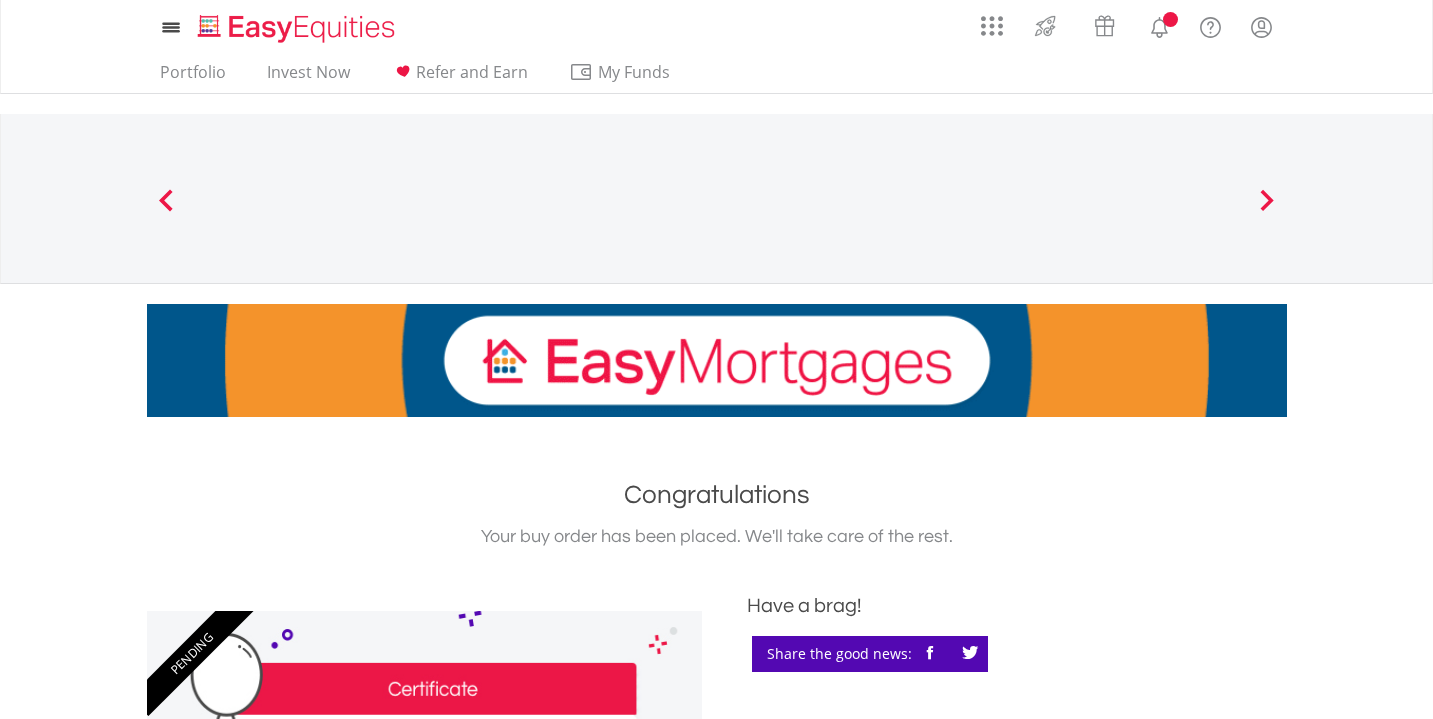 scroll, scrollTop: 0, scrollLeft: 0, axis: both 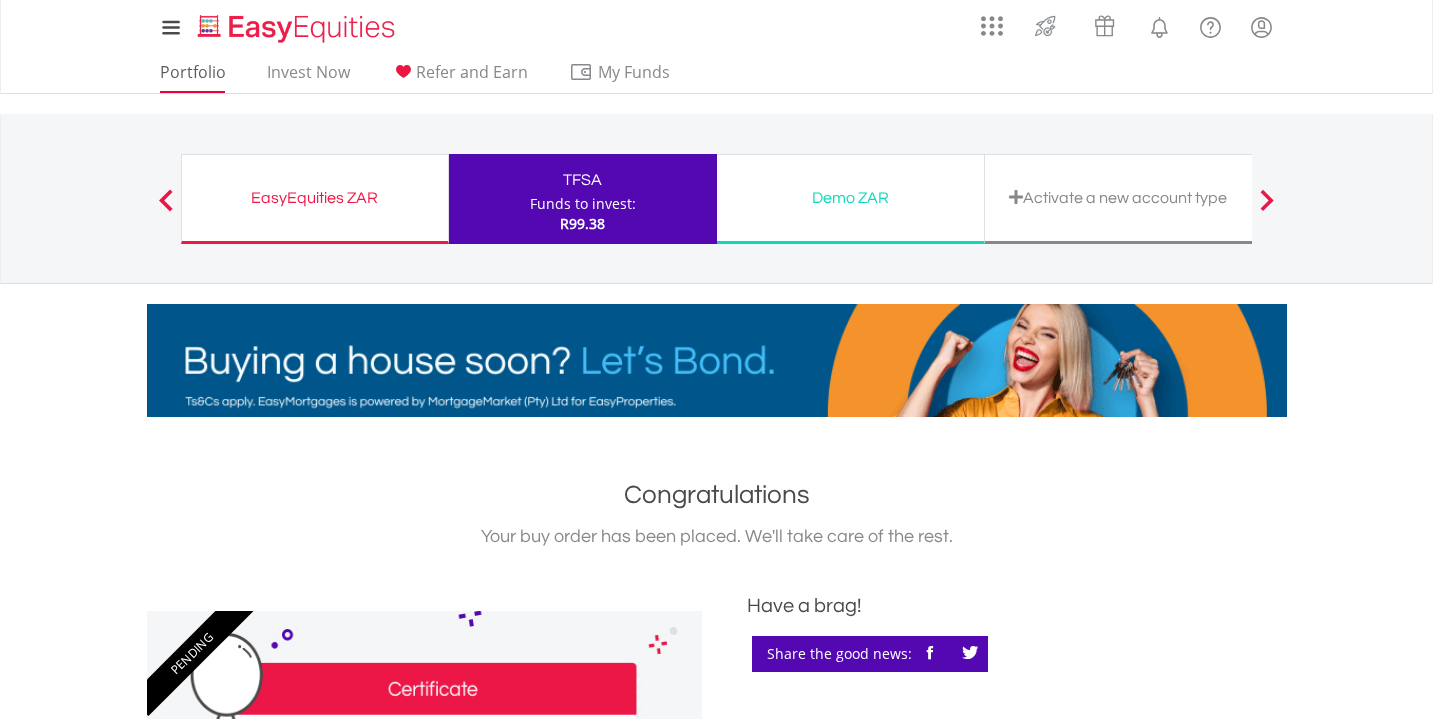 click on "Portfolio" at bounding box center (193, 77) 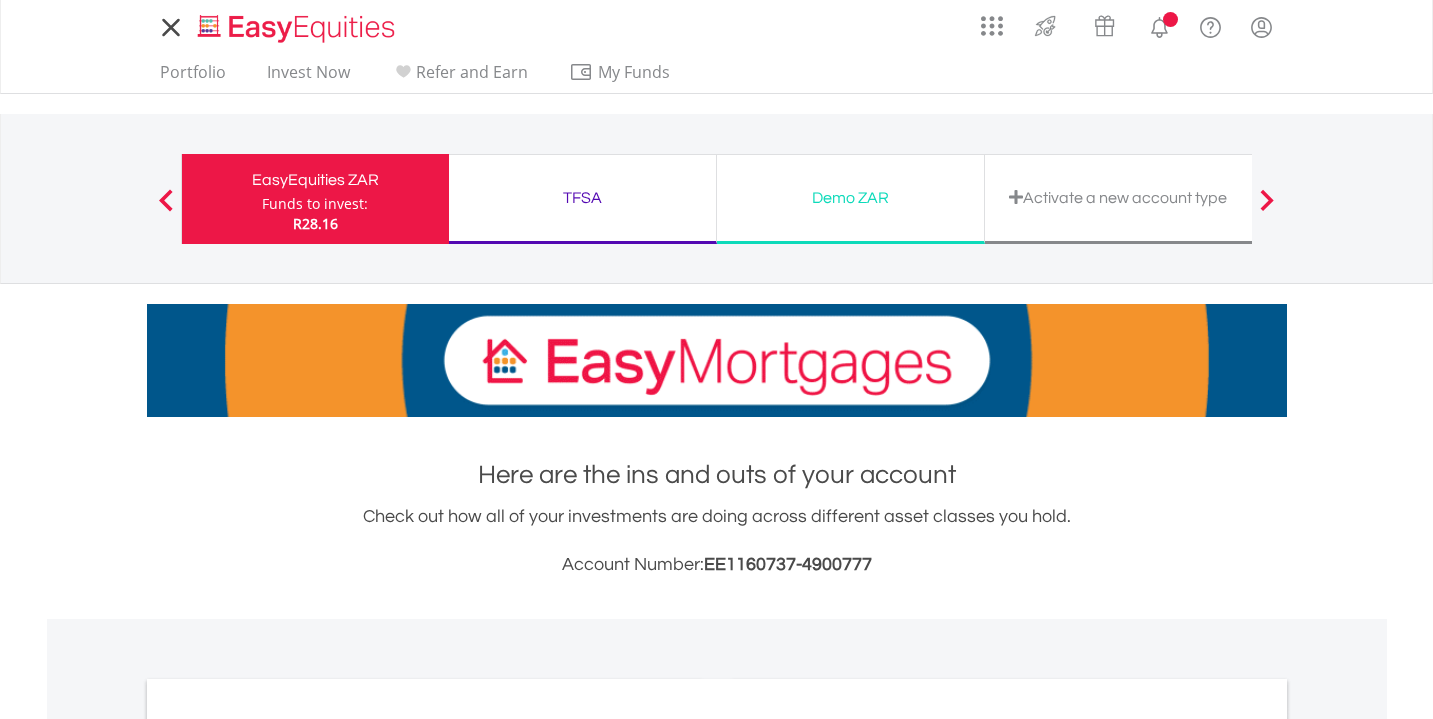 scroll, scrollTop: 0, scrollLeft: 0, axis: both 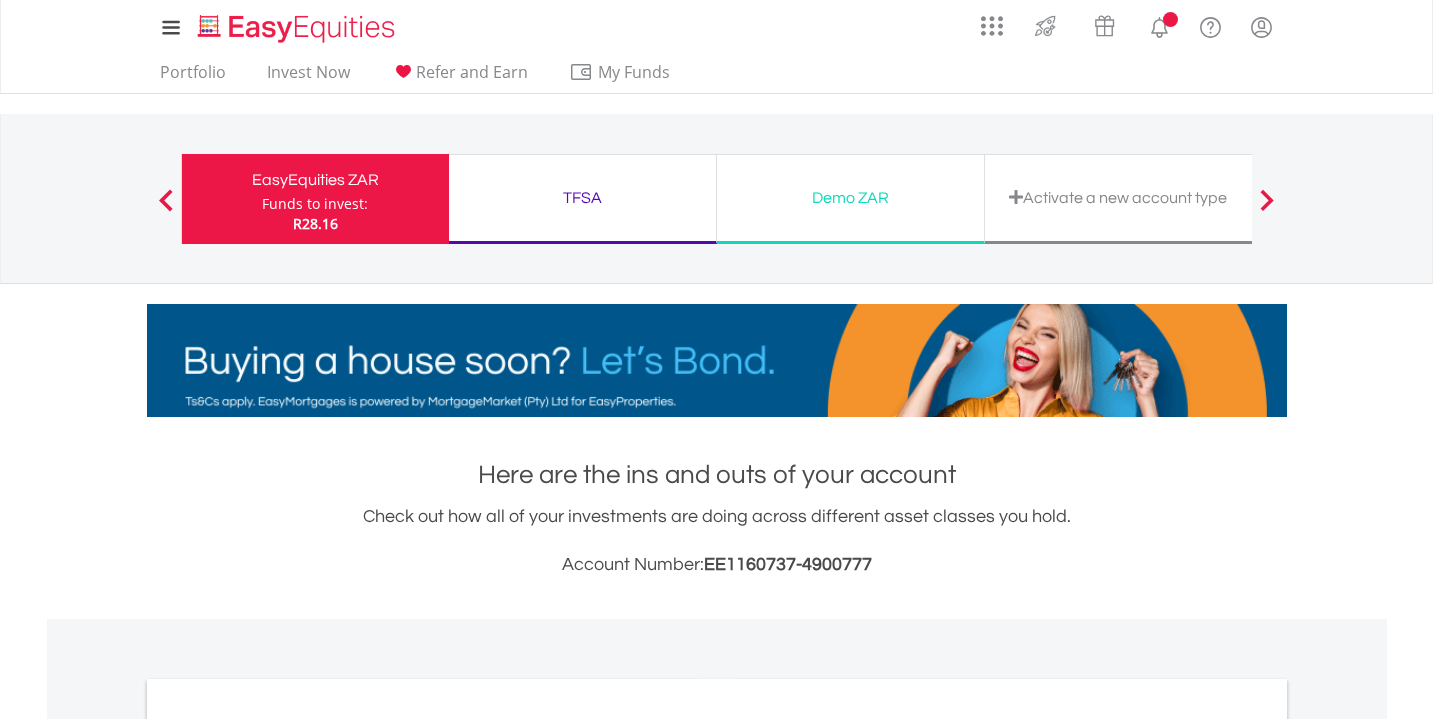 click on "My Investments
Invest Now
New Listings
Sell
My Recurring Investments
Pending Orders
Switch Unit Trusts
Vouchers
Buy a Voucher
Redeem a Voucher" at bounding box center (716, 718) 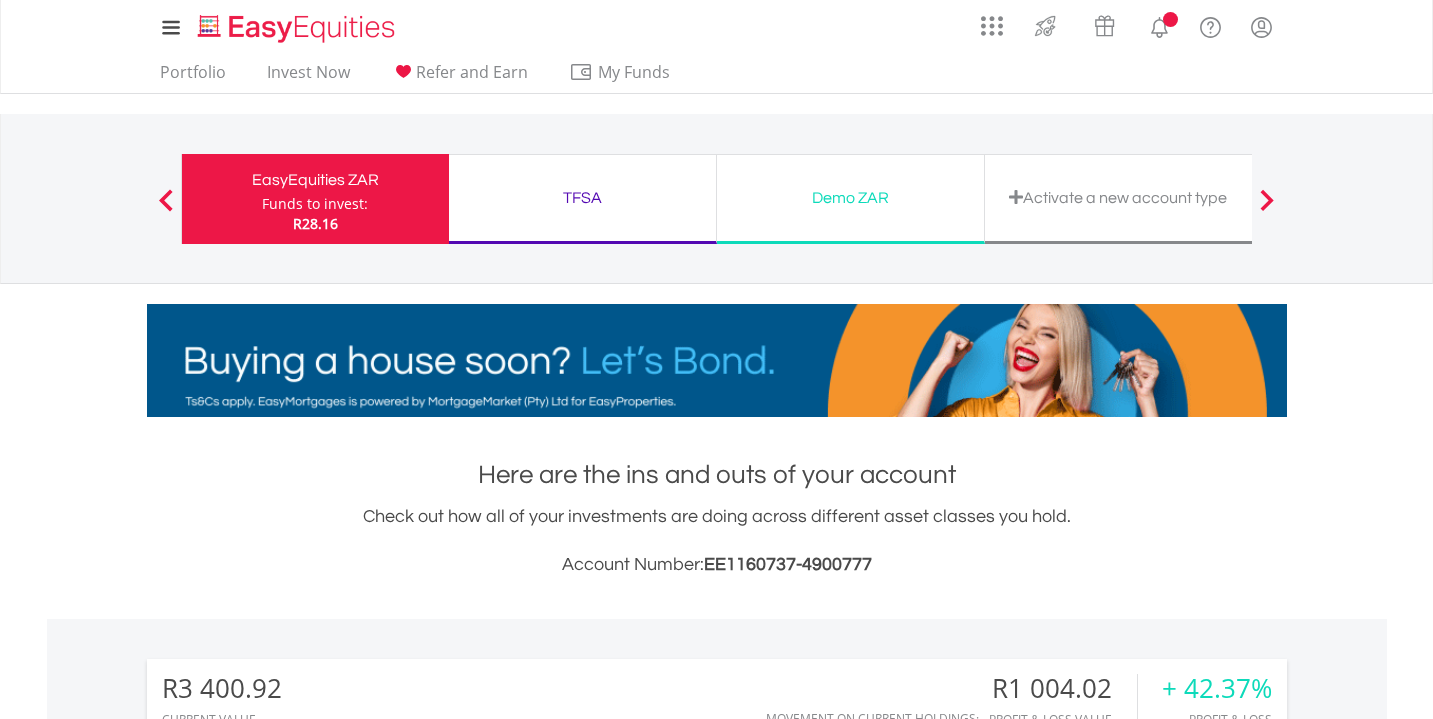 scroll, scrollTop: 999808, scrollLeft: 999620, axis: both 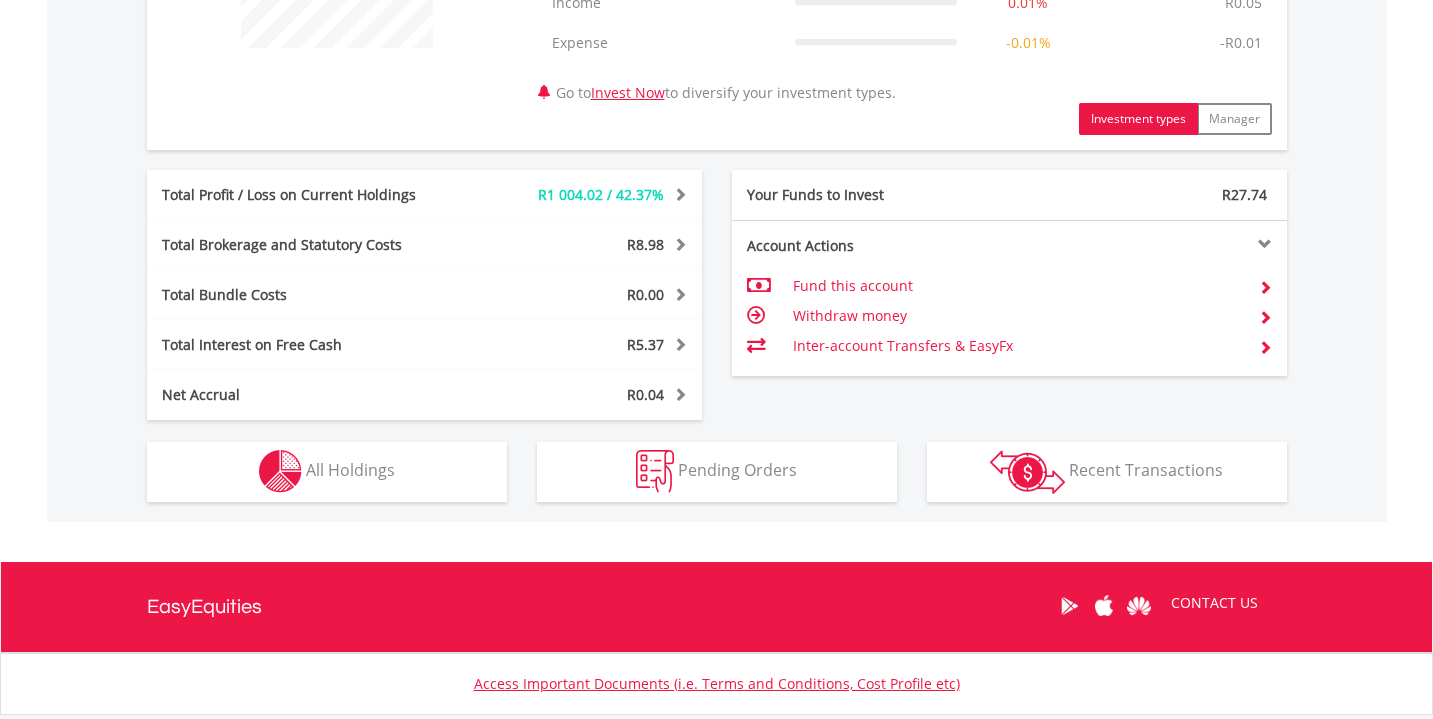 click on "All Holdings" at bounding box center [350, 470] 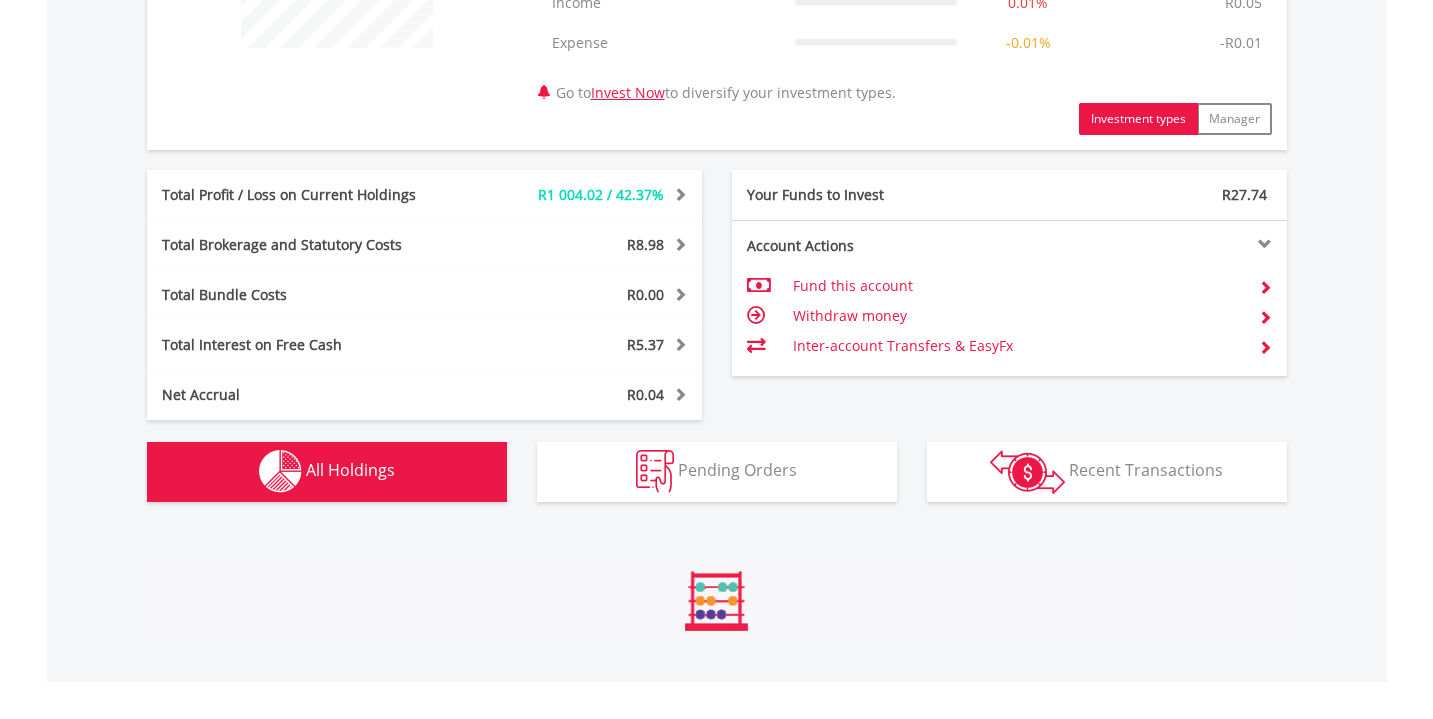 scroll, scrollTop: 1334, scrollLeft: 0, axis: vertical 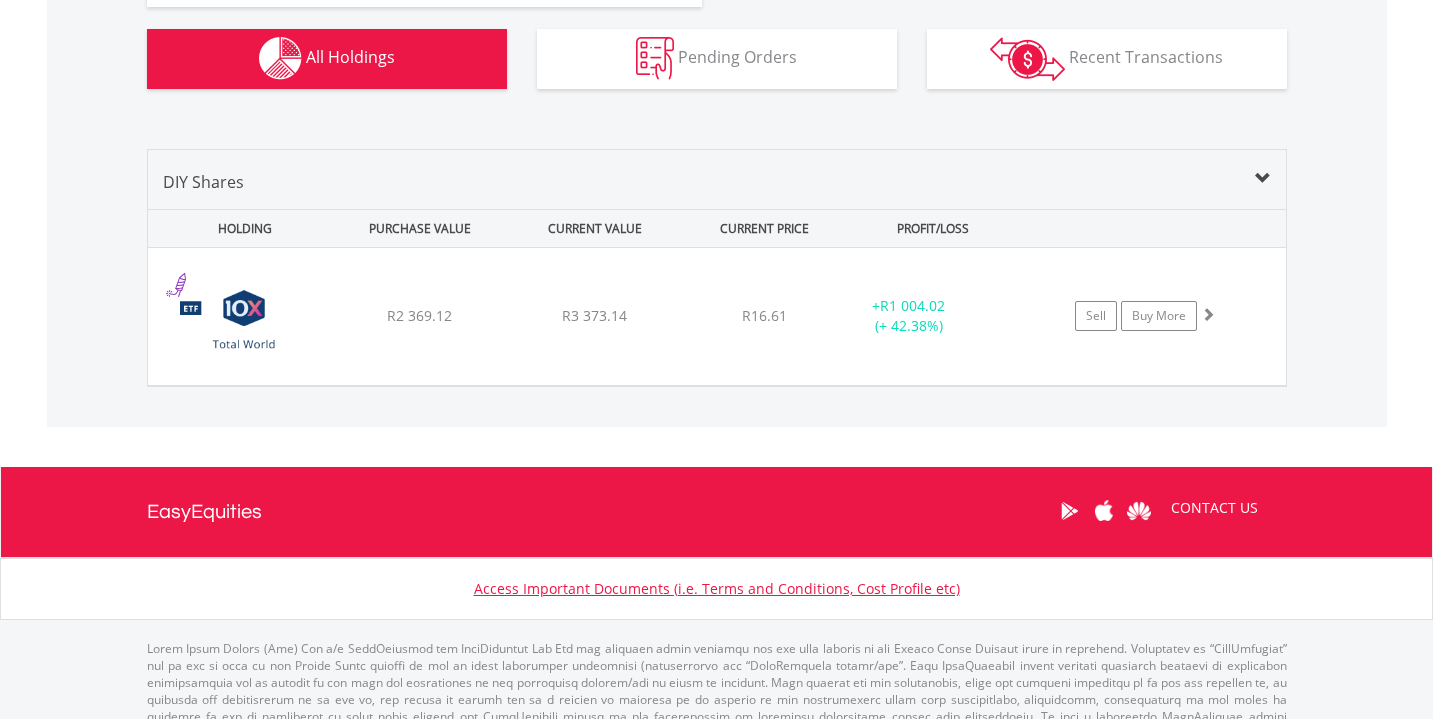 click on "My Investments
Invest Now
New Listings
Sell
My Recurring Investments
Pending Orders
Switch Unit Trusts
Vouchers
Buy a Voucher
Redeem a Voucher" at bounding box center (716, -281) 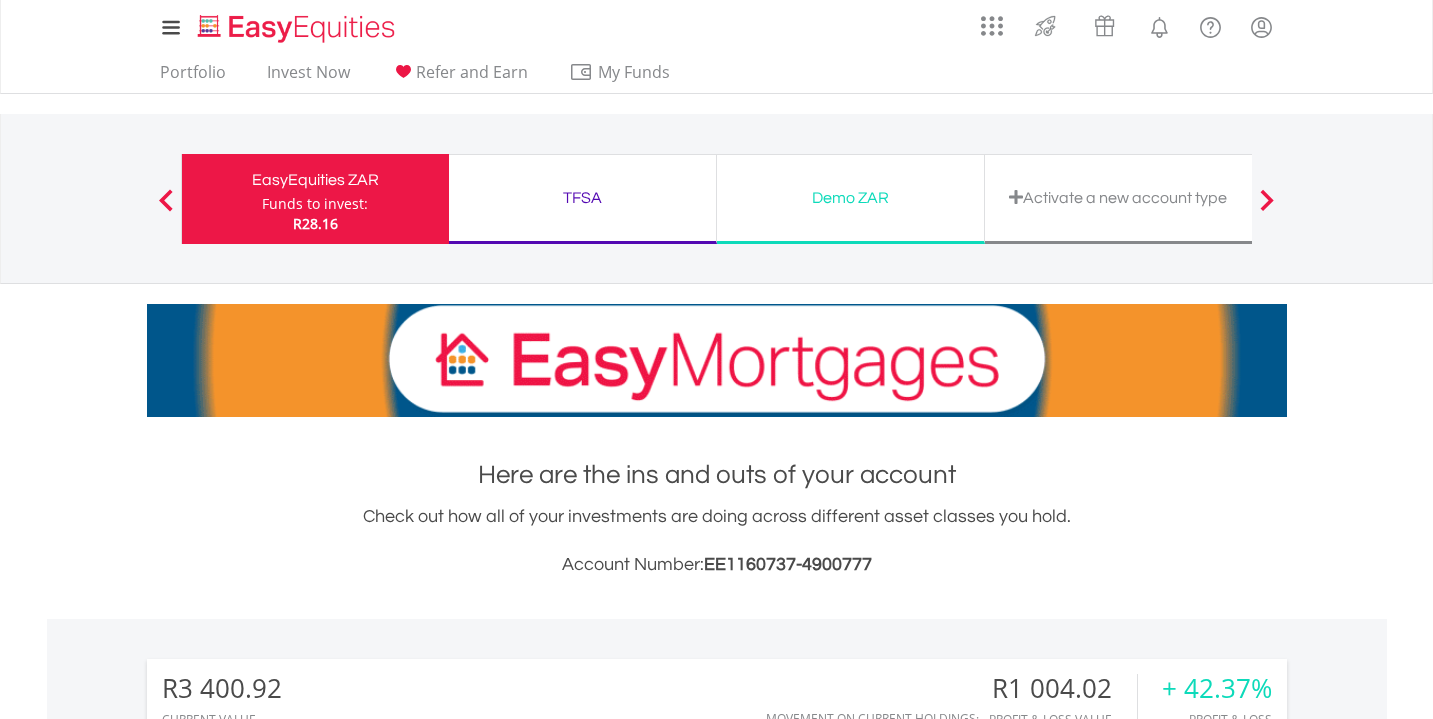 scroll, scrollTop: 0, scrollLeft: 0, axis: both 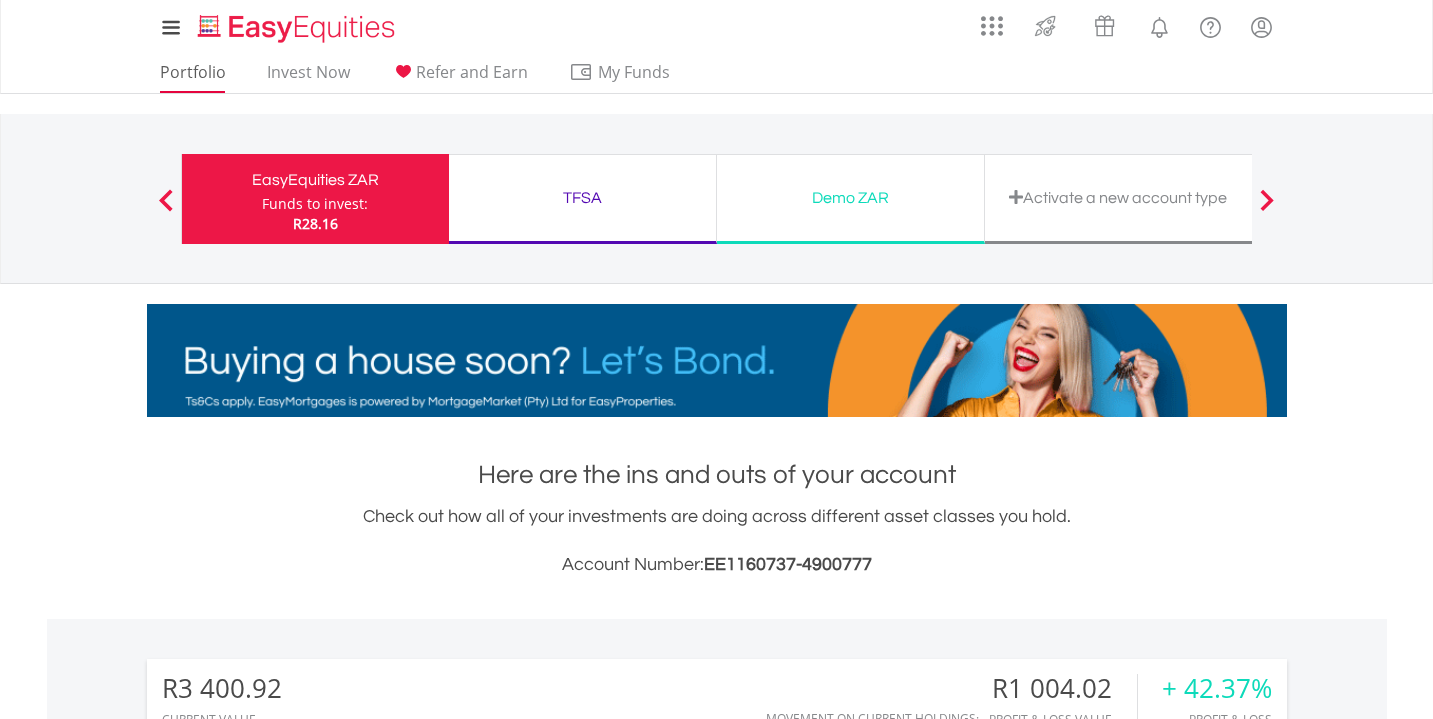 click on "Portfolio" at bounding box center [193, 77] 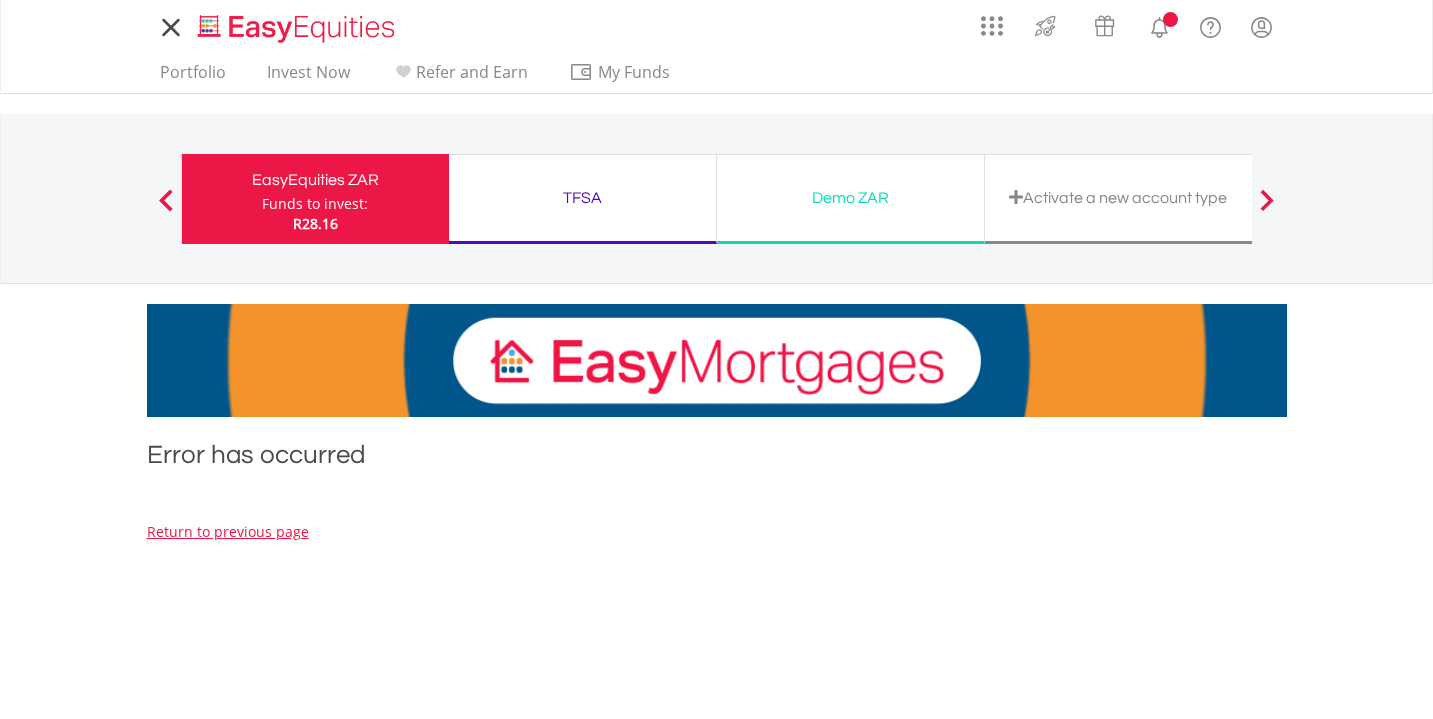 scroll, scrollTop: 0, scrollLeft: 0, axis: both 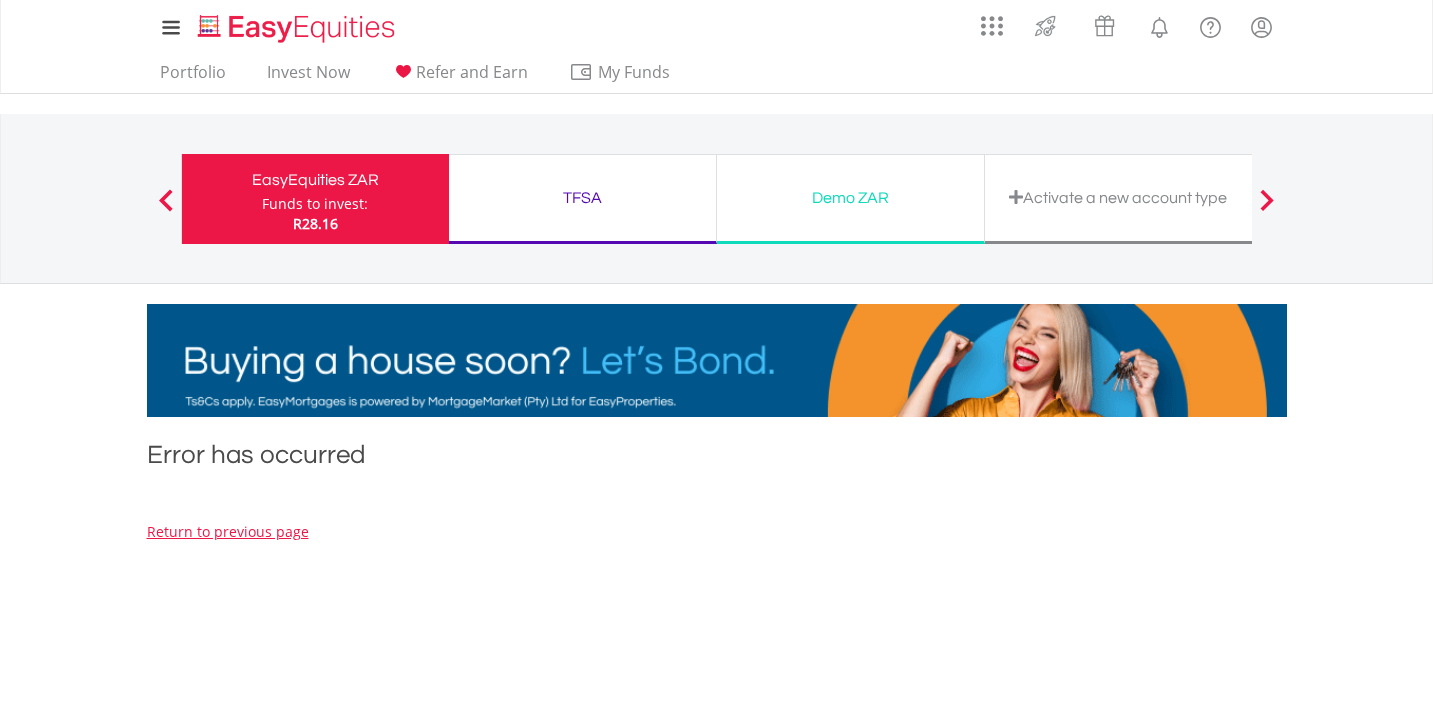 click on "My Investments
Invest Now
New Listings
Sell
My Recurring Investments
Pending Orders
Switch Unit Trusts
Vouchers
Buy a Voucher
Redeem a Voucher" at bounding box center (716, 208) 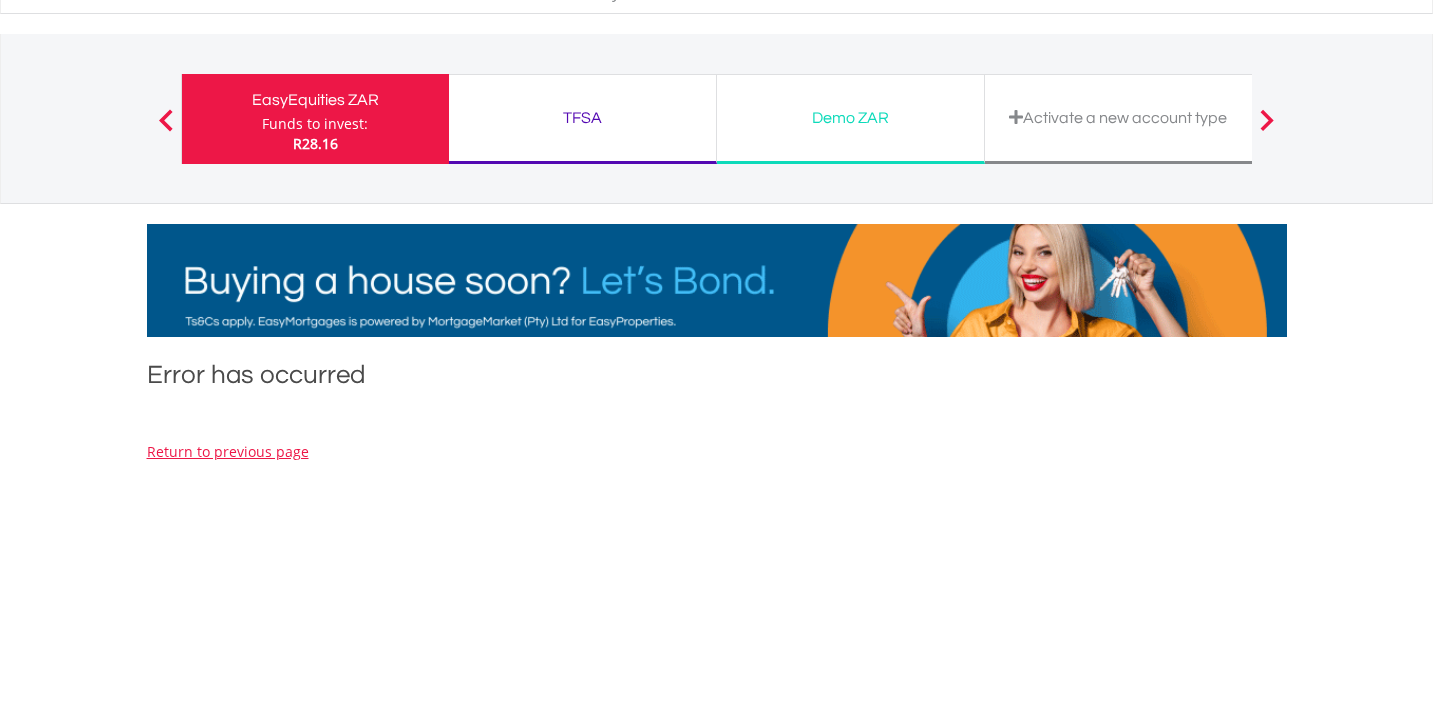 scroll, scrollTop: 75, scrollLeft: 0, axis: vertical 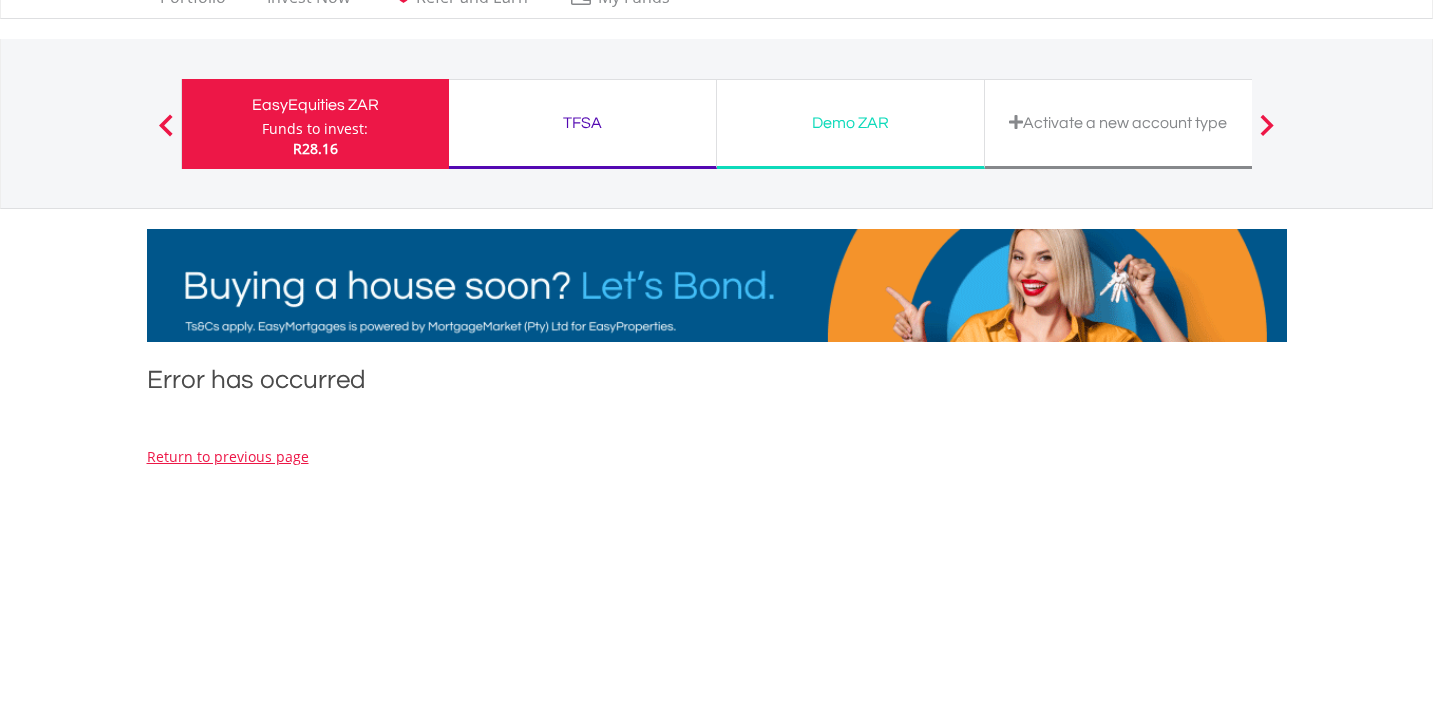 click on "TFSA" at bounding box center [582, 123] 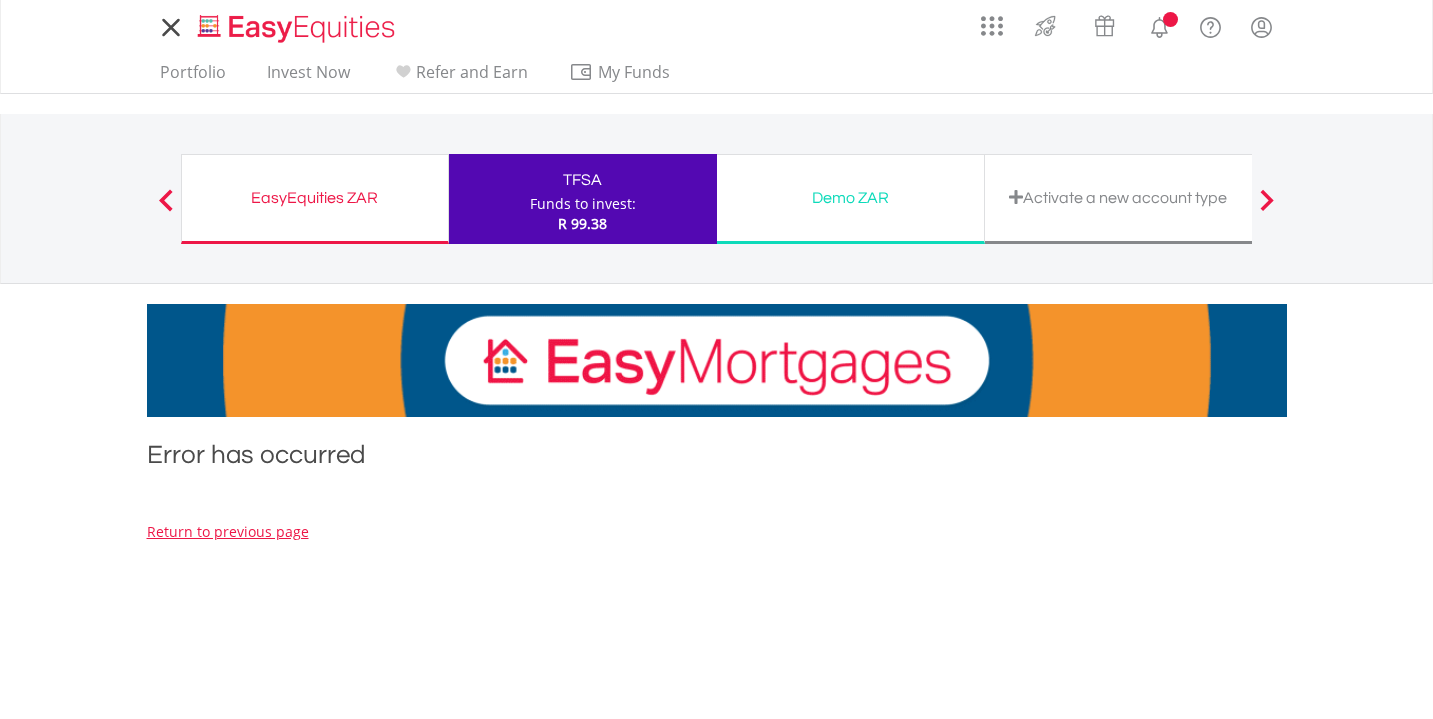 scroll, scrollTop: 0, scrollLeft: 0, axis: both 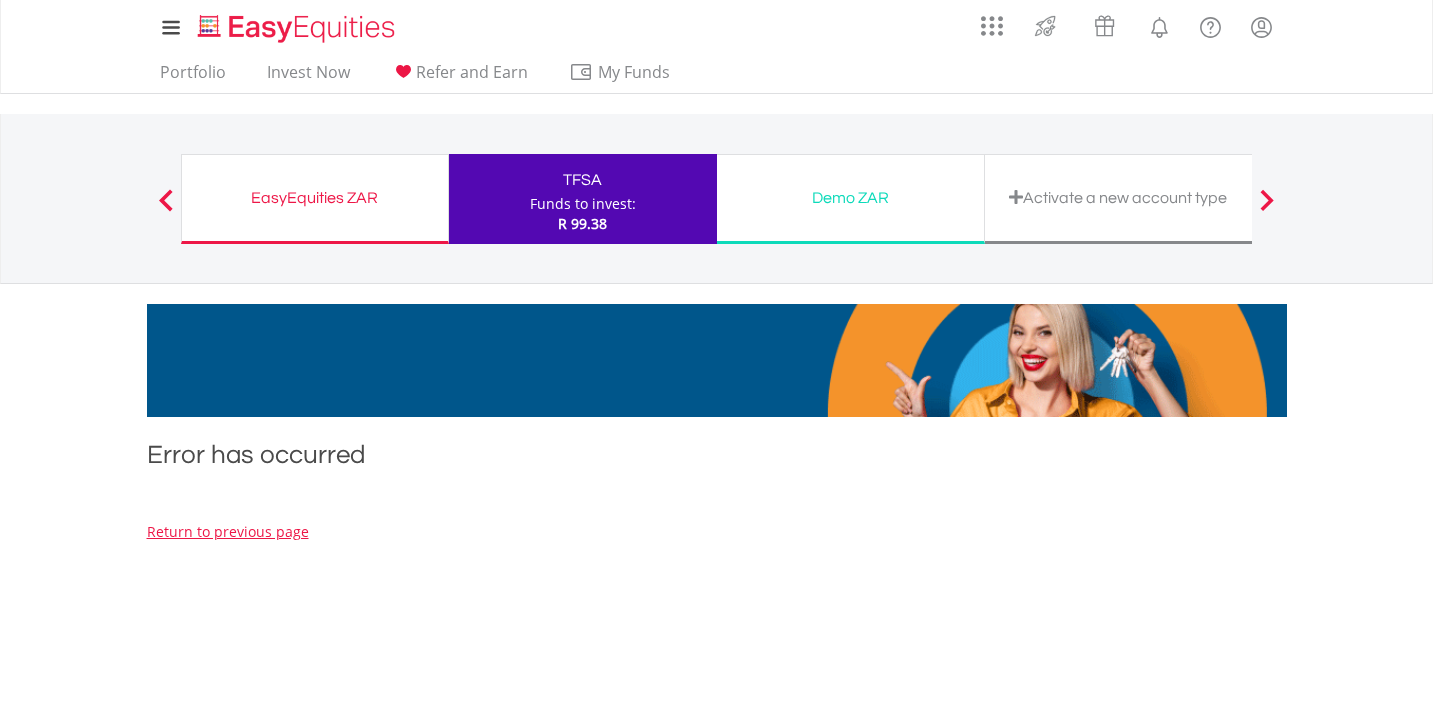 click on "My Investments
Invest Now
New Listings
Sell
My Recurring Investments
Pending Orders
Switch Unit Trusts
Vouchers
Buy a Voucher
Redeem a Voucher" at bounding box center [716, 208] 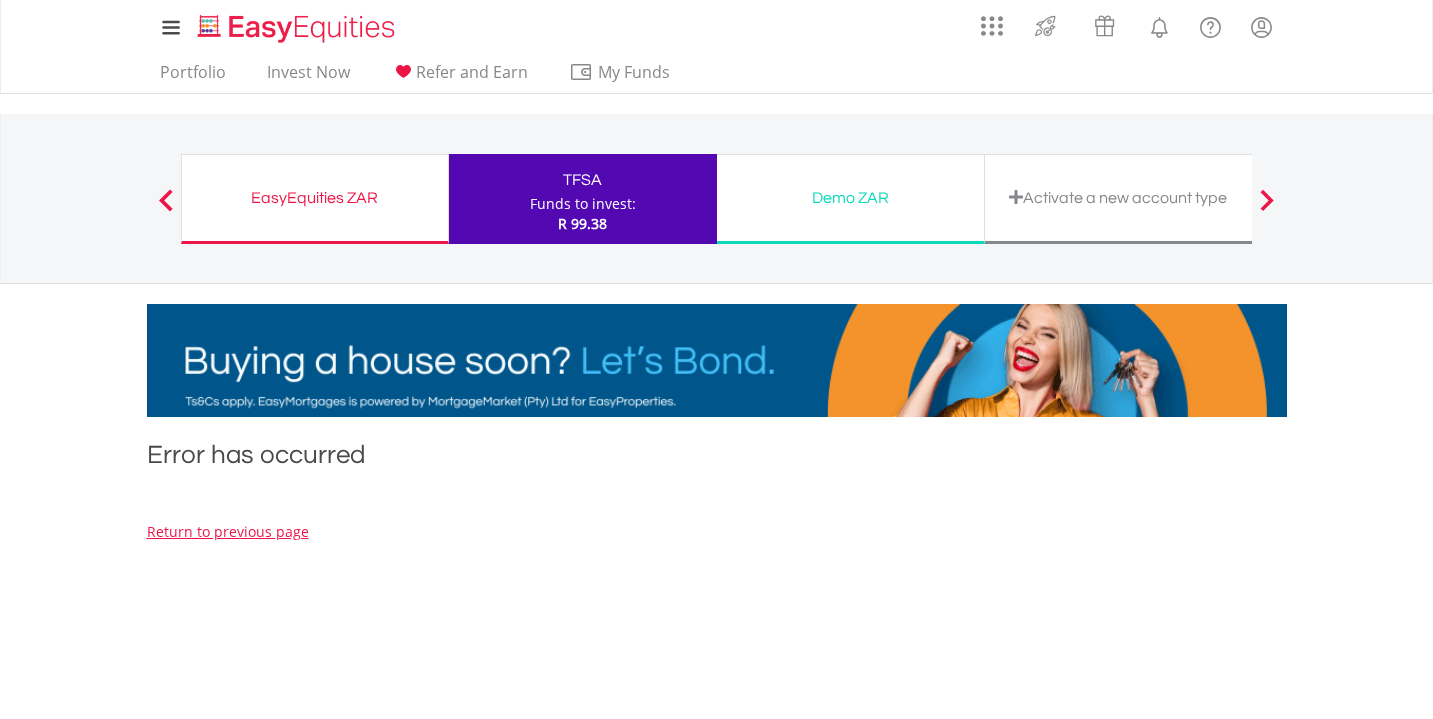 scroll, scrollTop: 0, scrollLeft: 0, axis: both 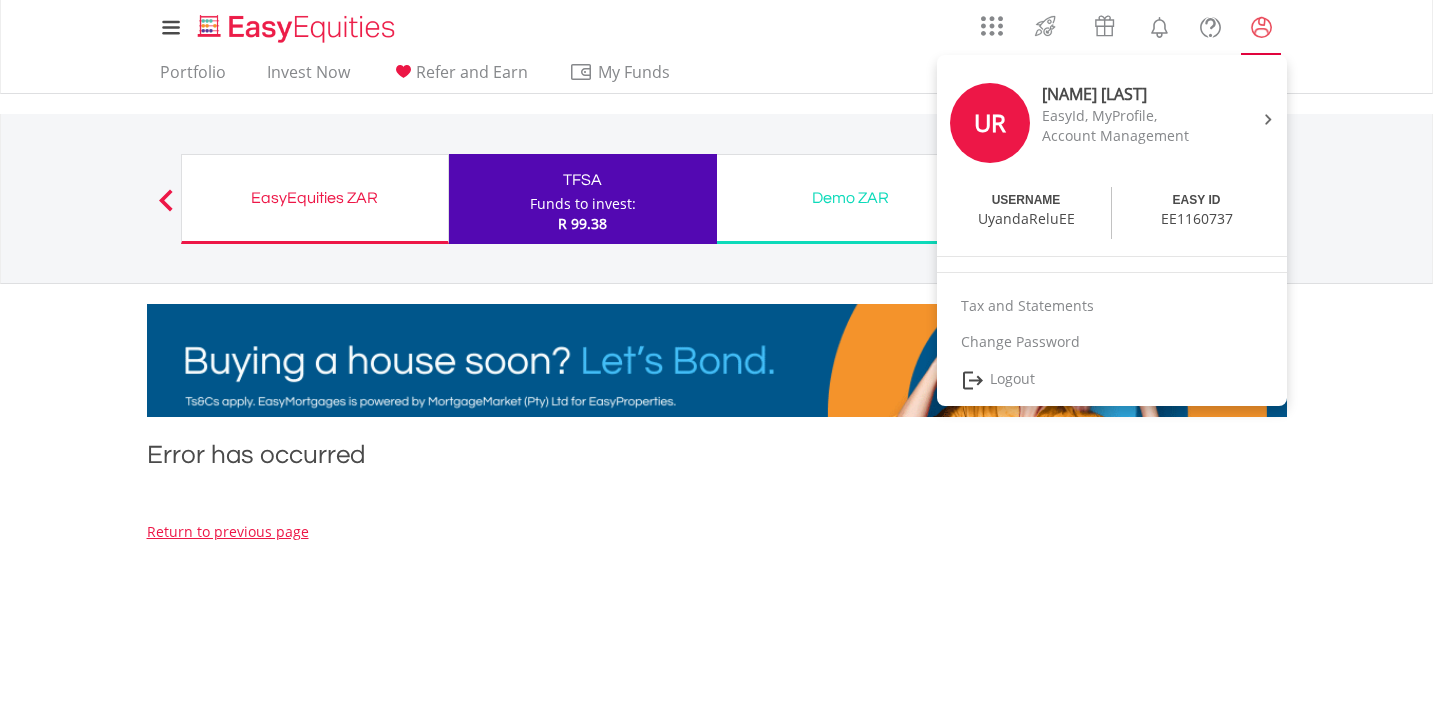 click at bounding box center (1261, 27) 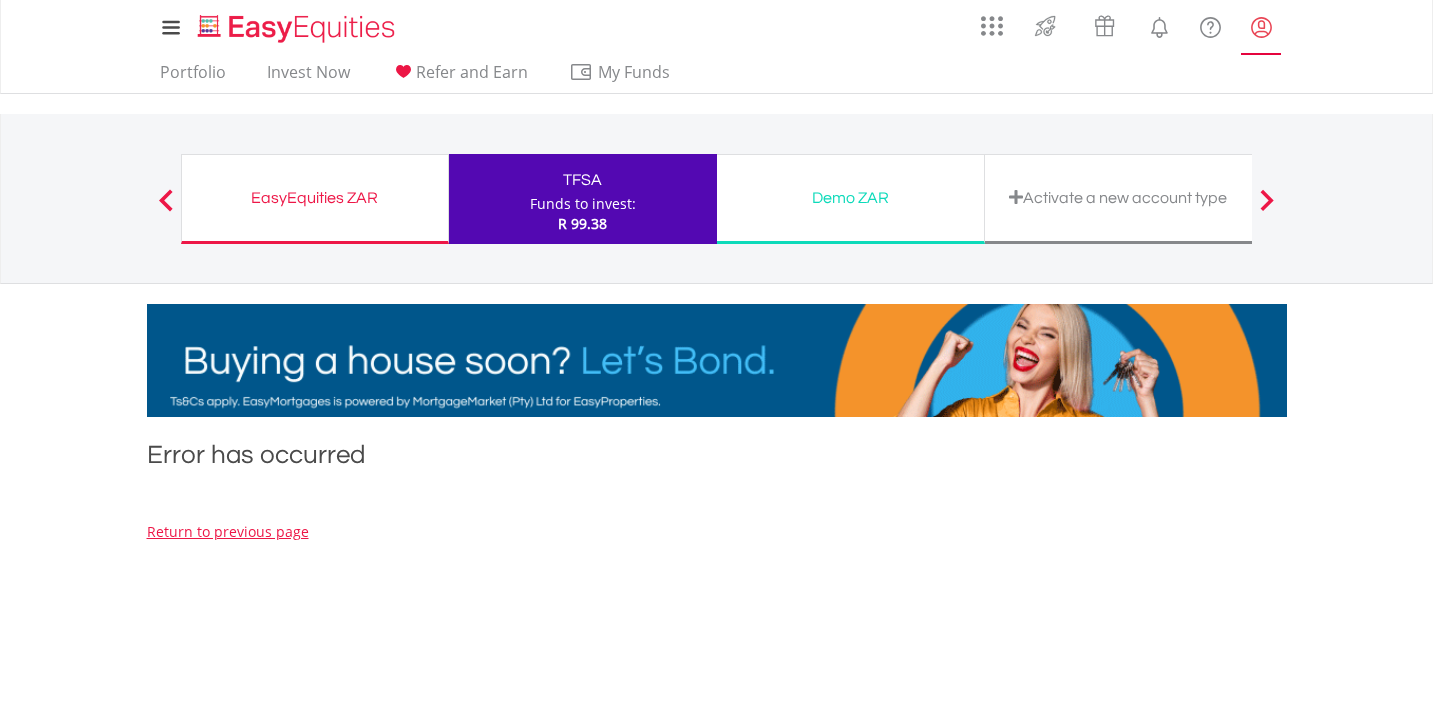 click at bounding box center [1261, 27] 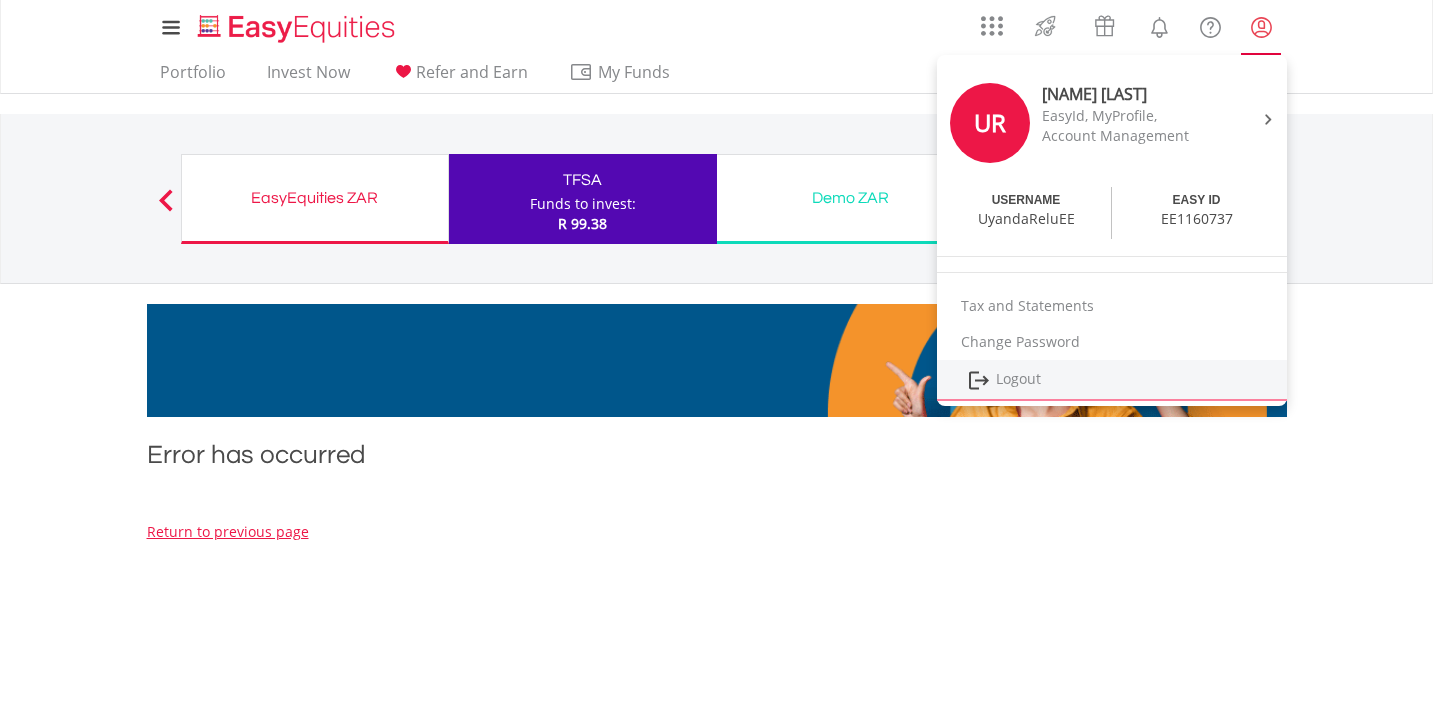 click on "Logout" at bounding box center (1112, 380) 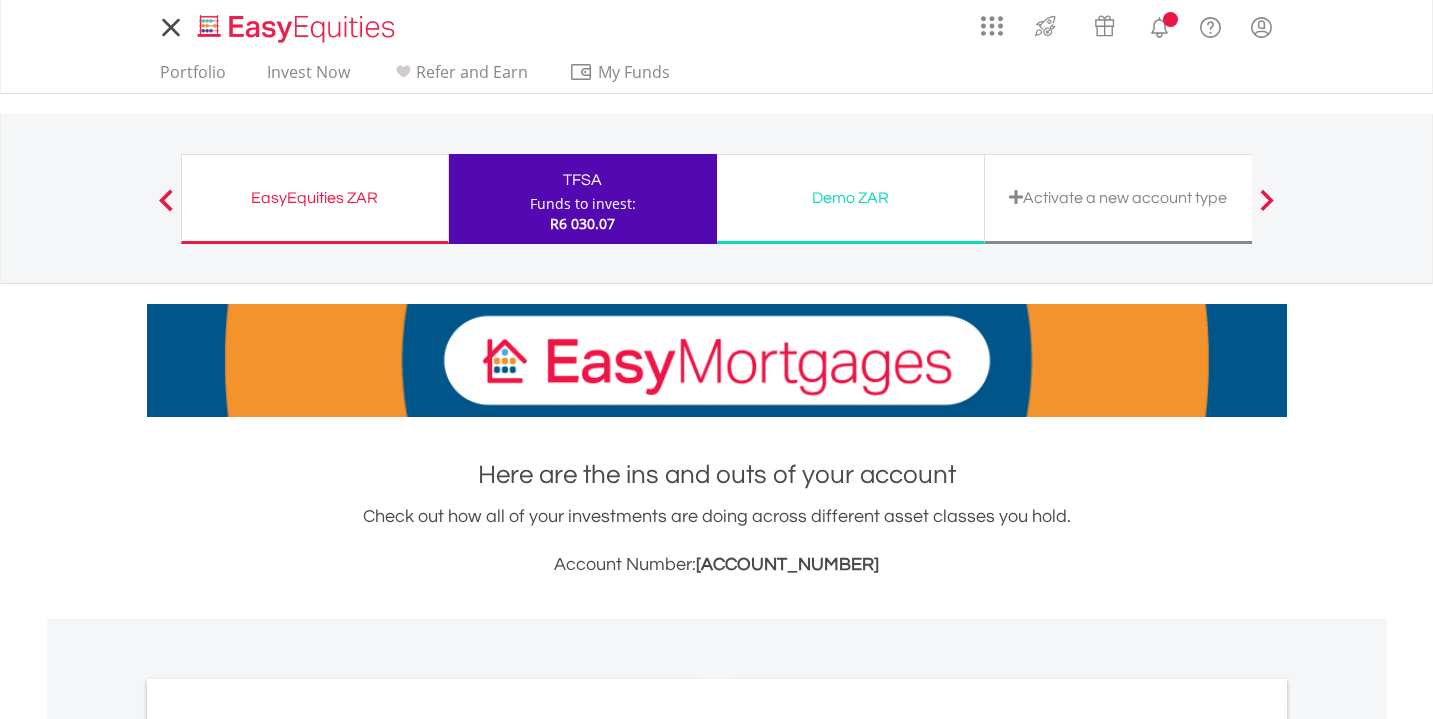 scroll, scrollTop: 0, scrollLeft: 0, axis: both 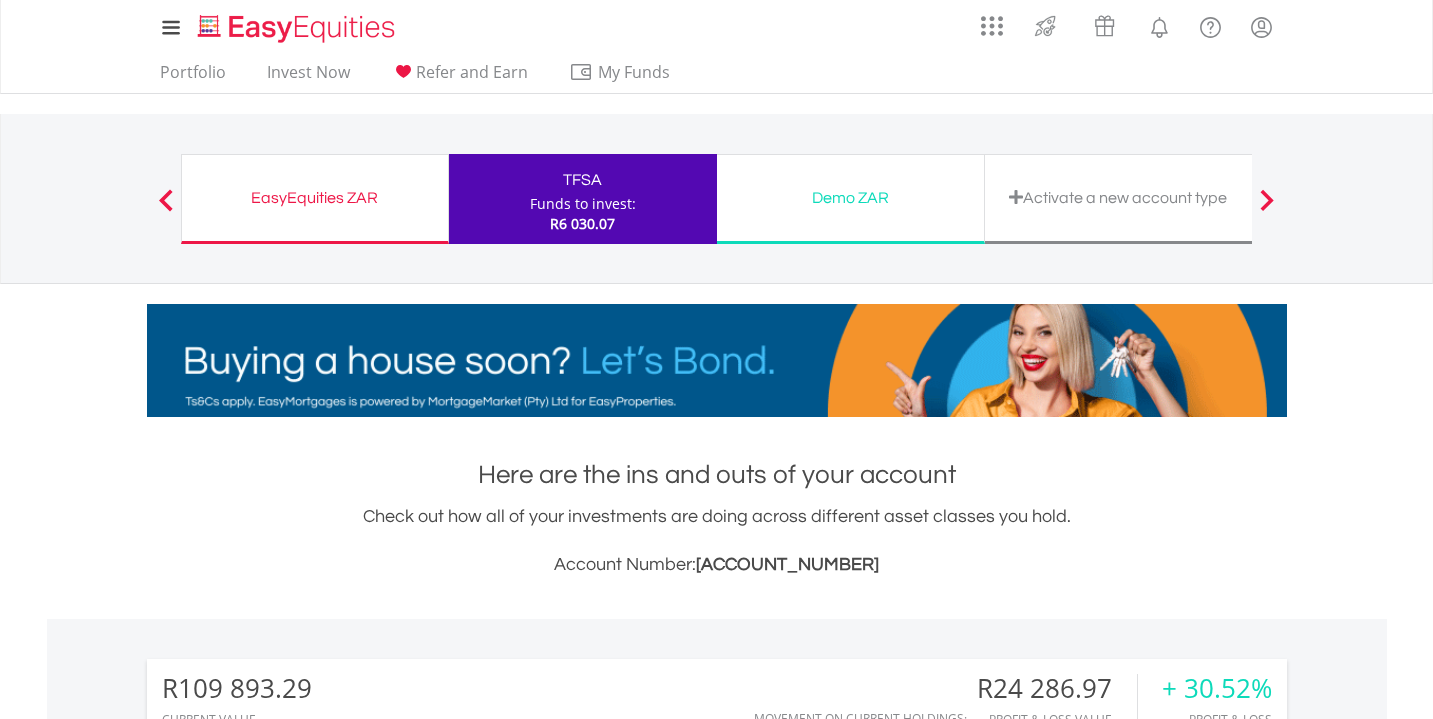 click on "My Investments
Invest Now
New Listings
Sell
My Recurring Investments
Pending Orders
Switch Unit Trusts
Vouchers
Buy a Voucher
Redeem a Voucher" at bounding box center (716, 208) 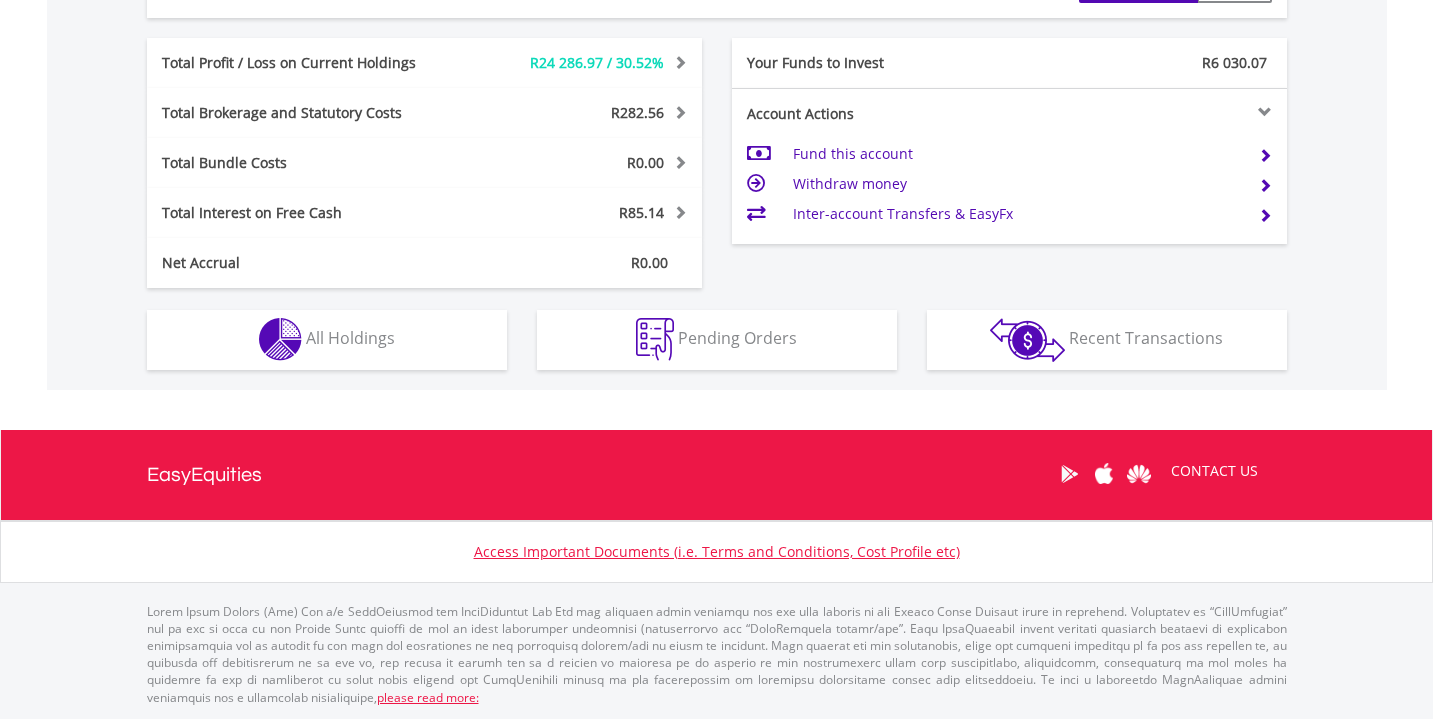 scroll, scrollTop: 971, scrollLeft: 0, axis: vertical 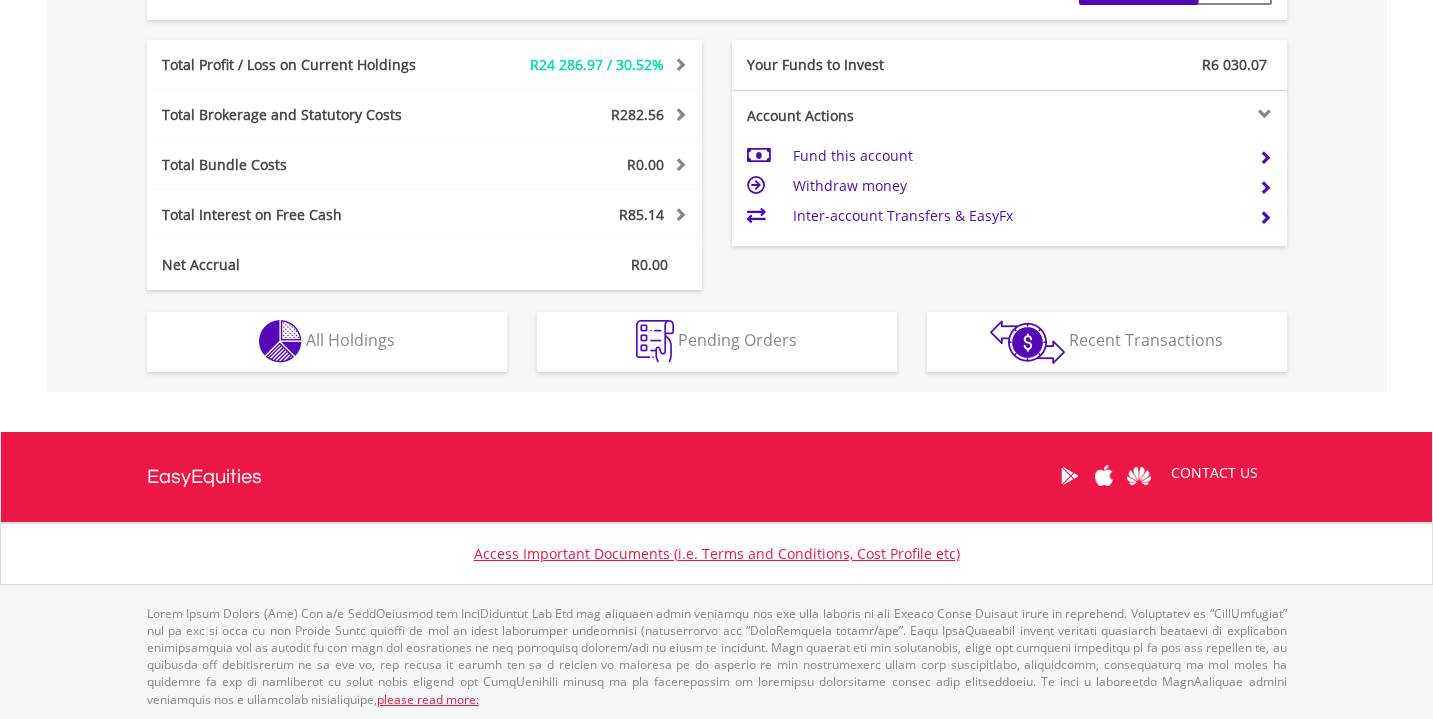 click on "Holdings
All Holdings" at bounding box center (327, 342) 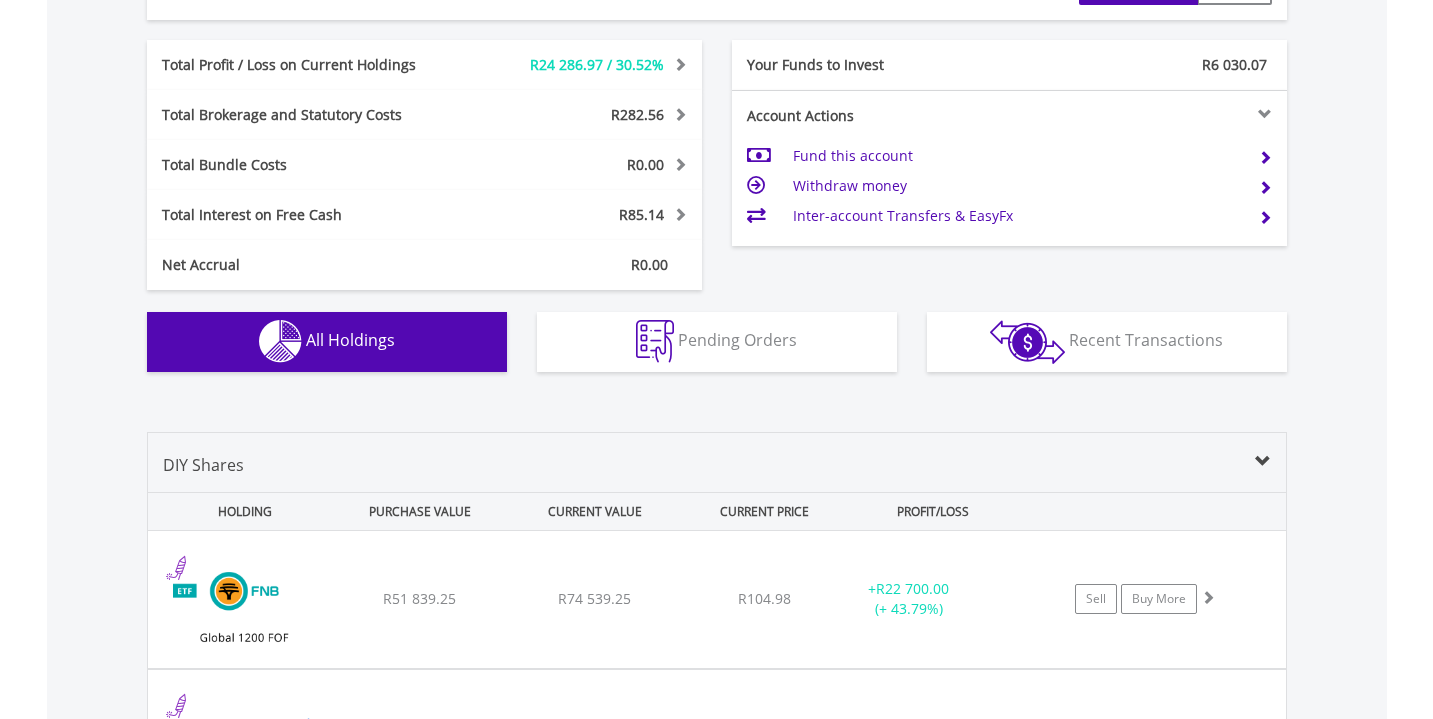 scroll, scrollTop: 1358, scrollLeft: 0, axis: vertical 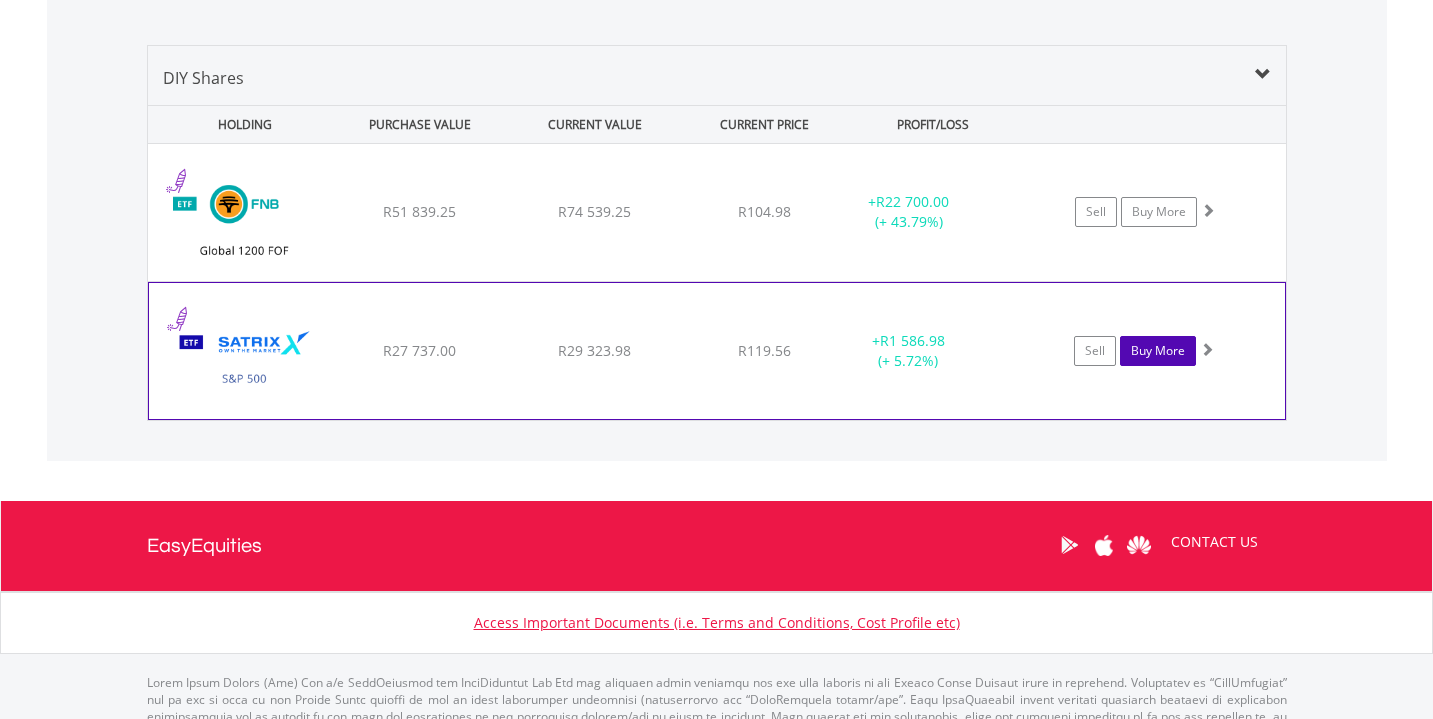 click on "Buy More" at bounding box center [1158, 351] 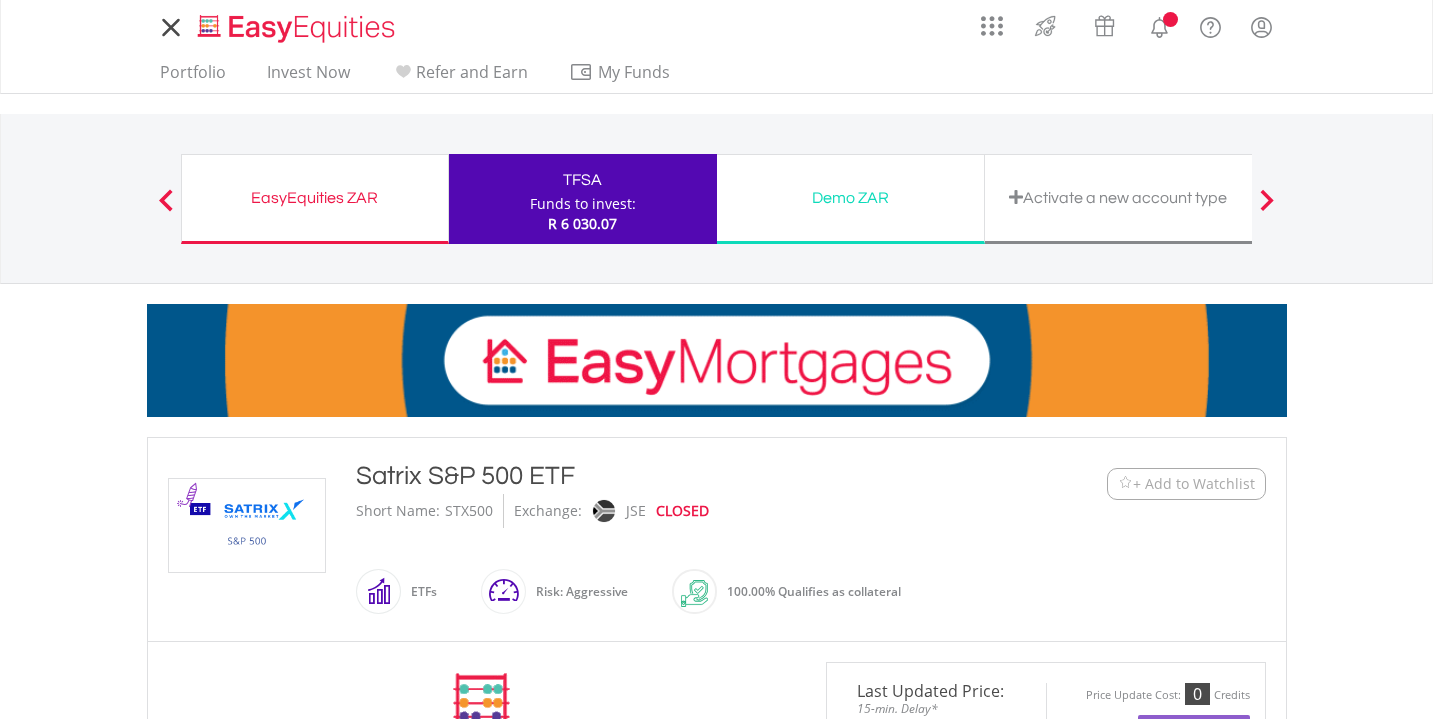 scroll, scrollTop: 0, scrollLeft: 0, axis: both 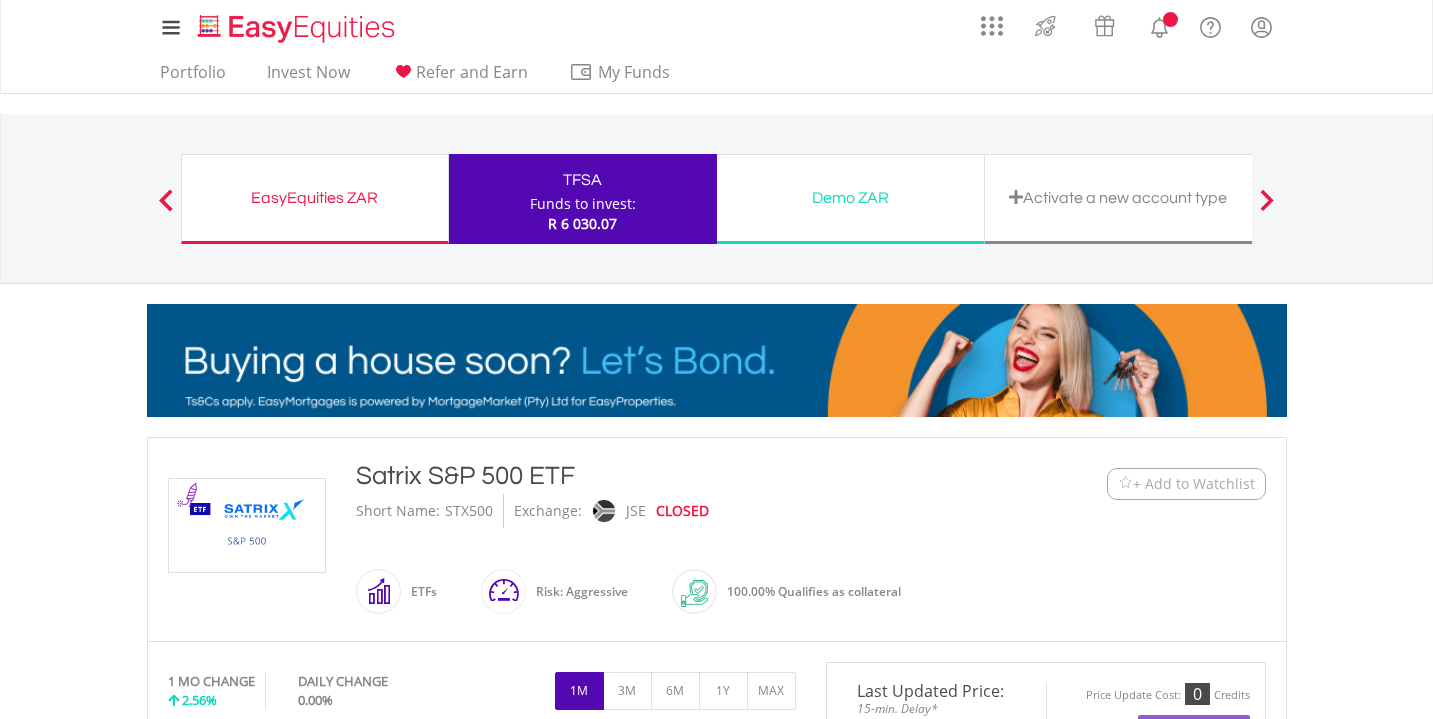click on "My Investments
Invest Now
New Listings
Sell
My Recurring Investments
Pending Orders
Switch Unit Trusts
Vouchers
Buy a Voucher
Redeem a Voucher" at bounding box center (716, 208) 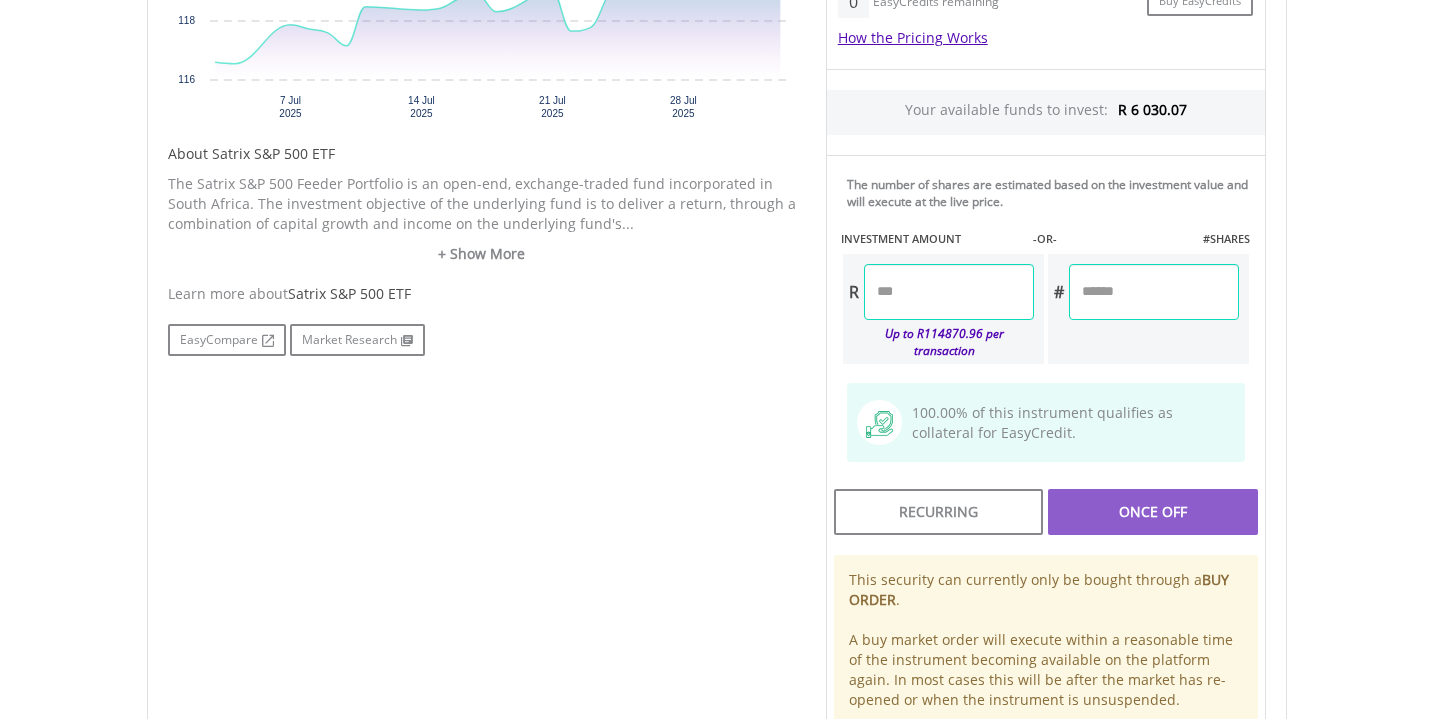 scroll, scrollTop: 918, scrollLeft: 0, axis: vertical 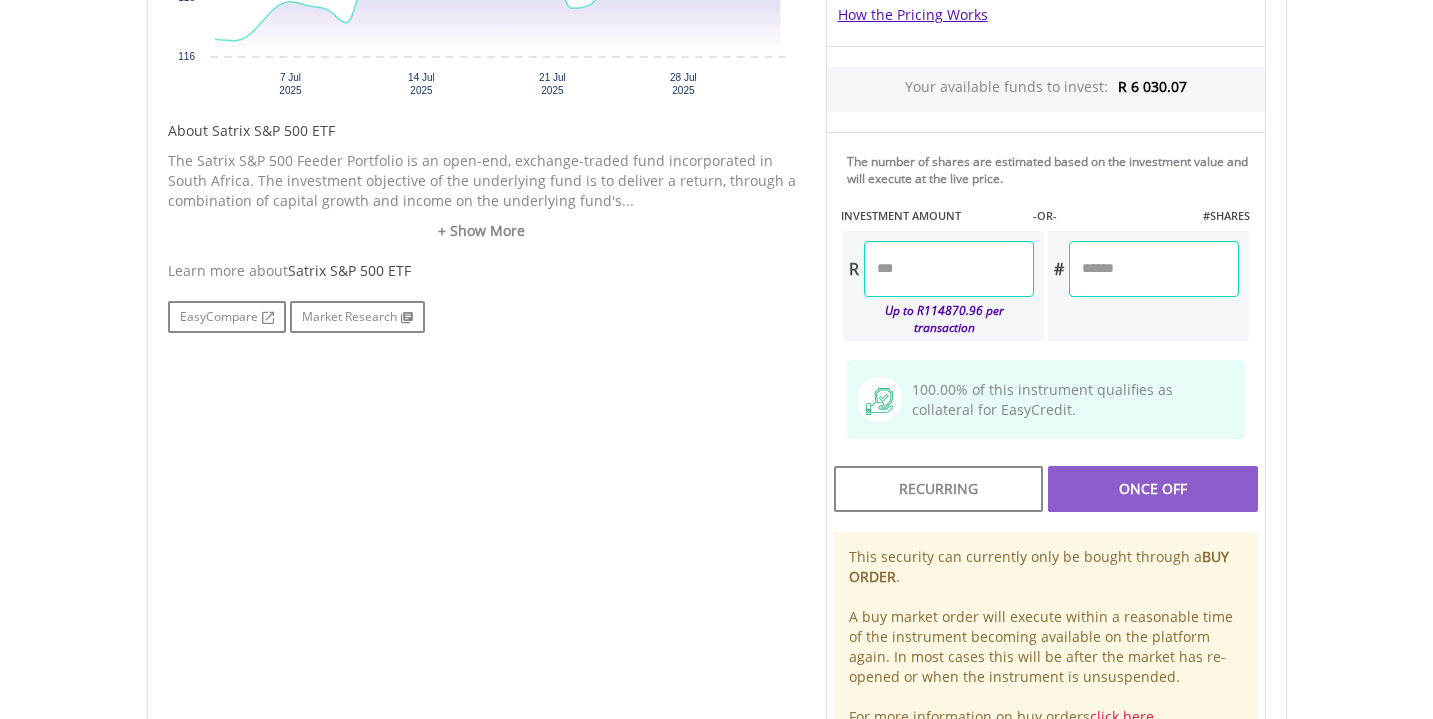 click at bounding box center [949, 269] 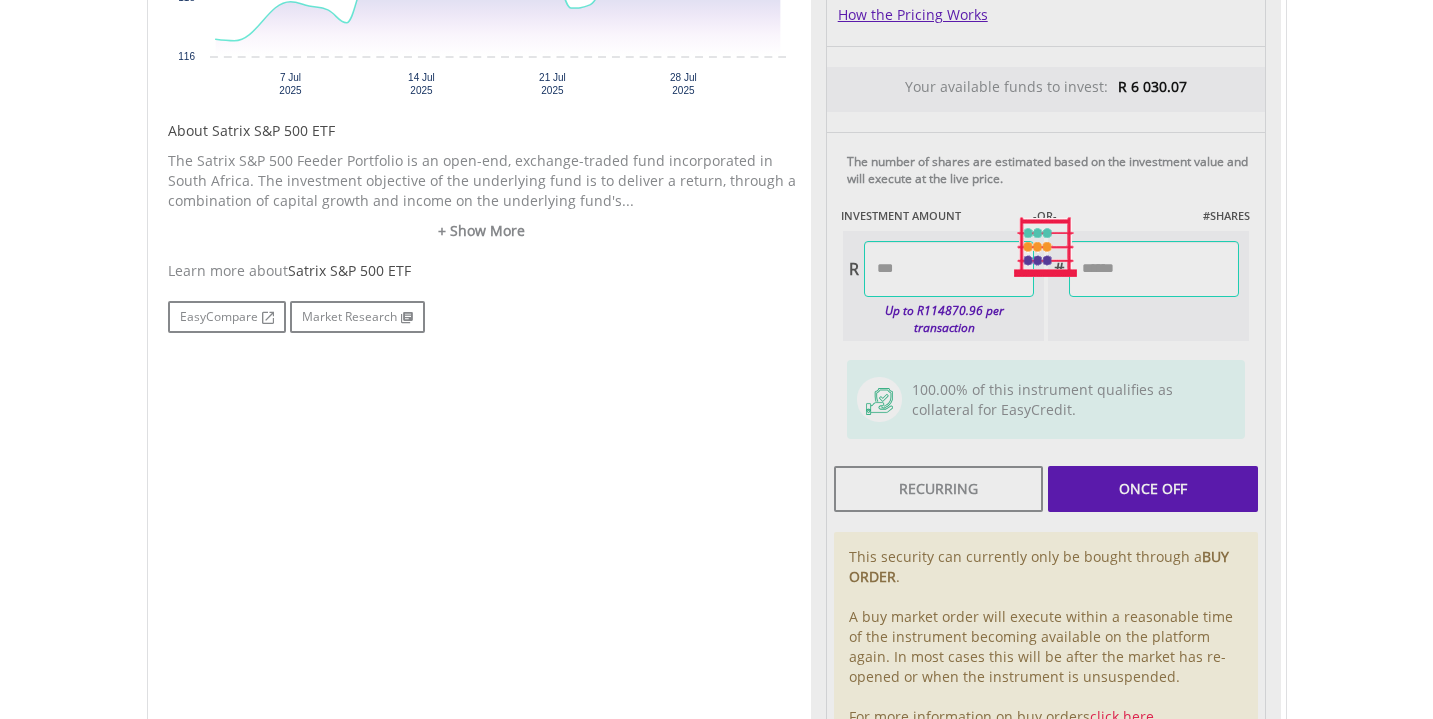 click on "Last Updated Price:
15-min. Delay*
Price Update Cost:
0
Credits
Market Closed
SELLING AT (BID)
BUYING AT                     (ASK)
LAST PRICE
R 119.22
R 124.40
R 119.56
0" at bounding box center [1046, 247] 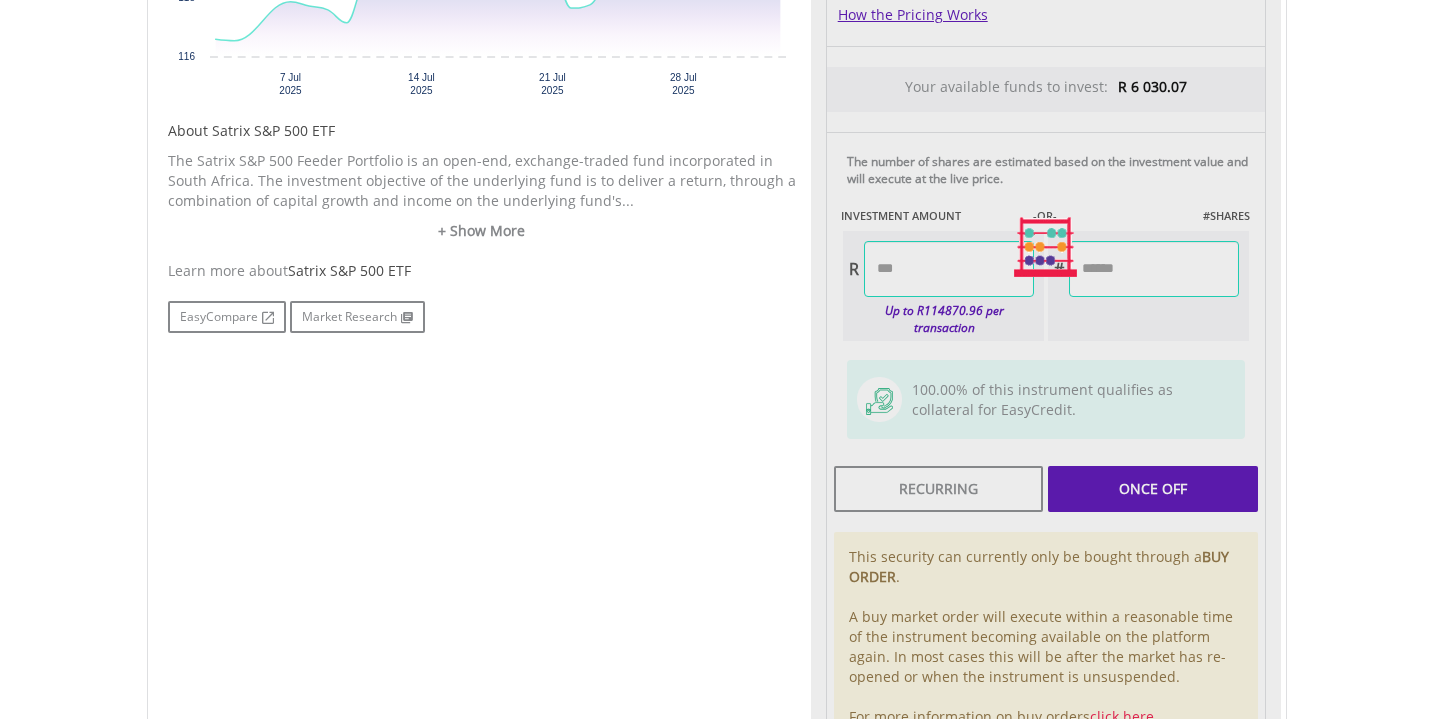 type on "*******" 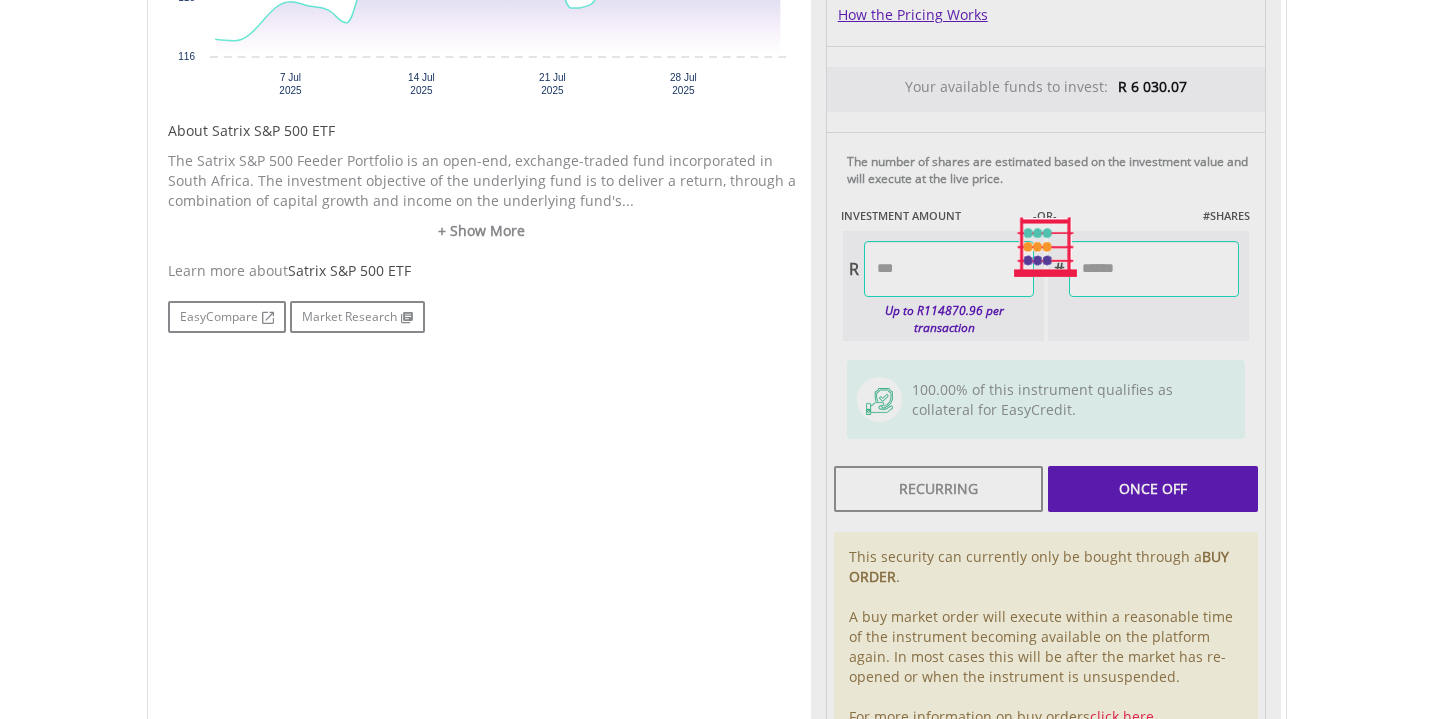 type on "*******" 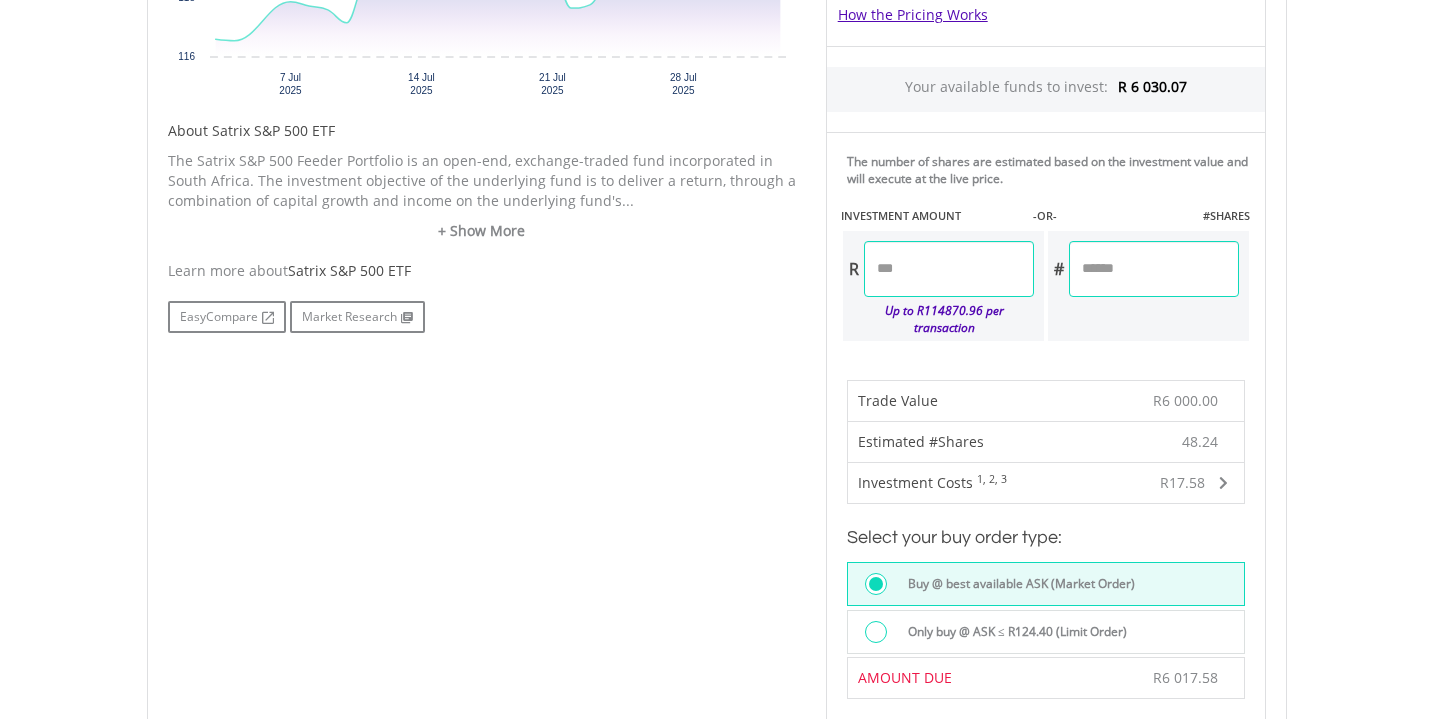 click on "My Investments
Invest Now
New Listings
Sell
My Recurring Investments
Pending Orders
Switch Unit Trusts
Vouchers
Buy a Voucher
Redeem a Voucher" at bounding box center [716, 373] 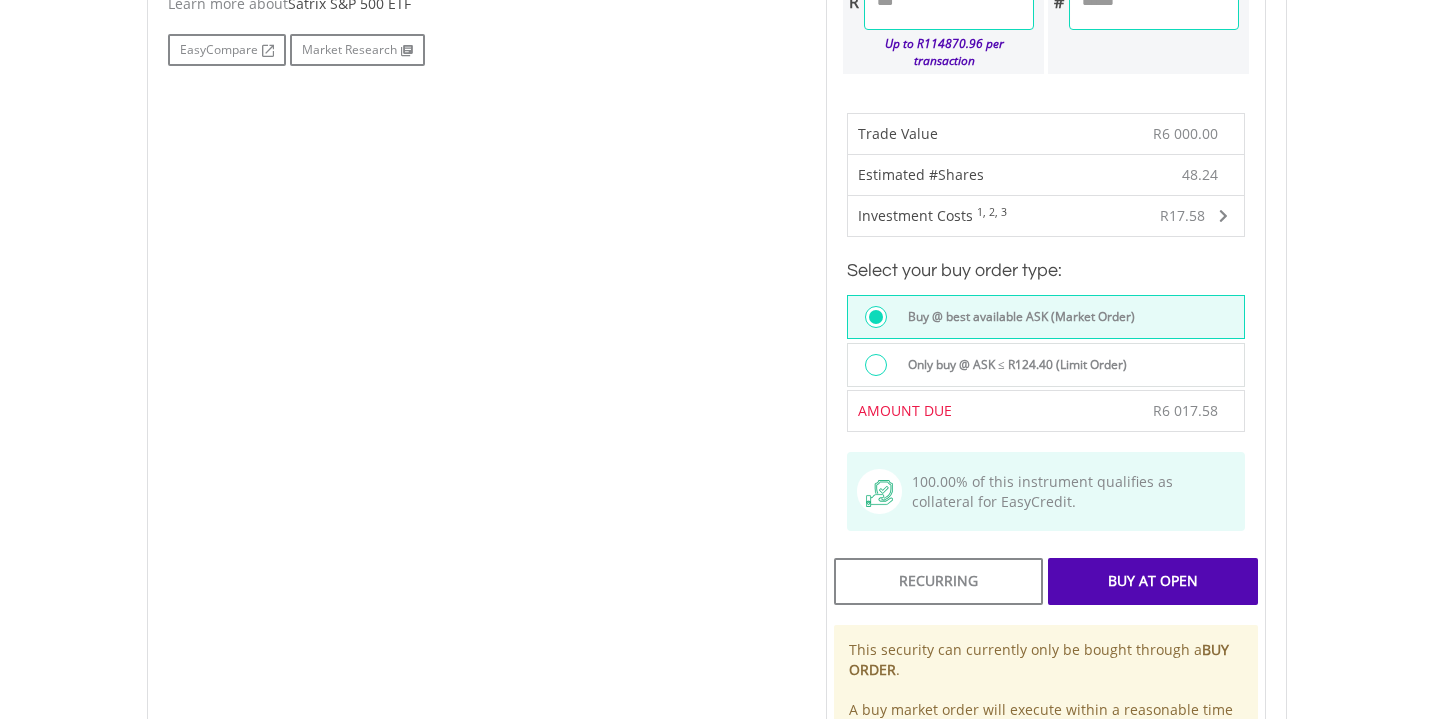 scroll, scrollTop: 1220, scrollLeft: 0, axis: vertical 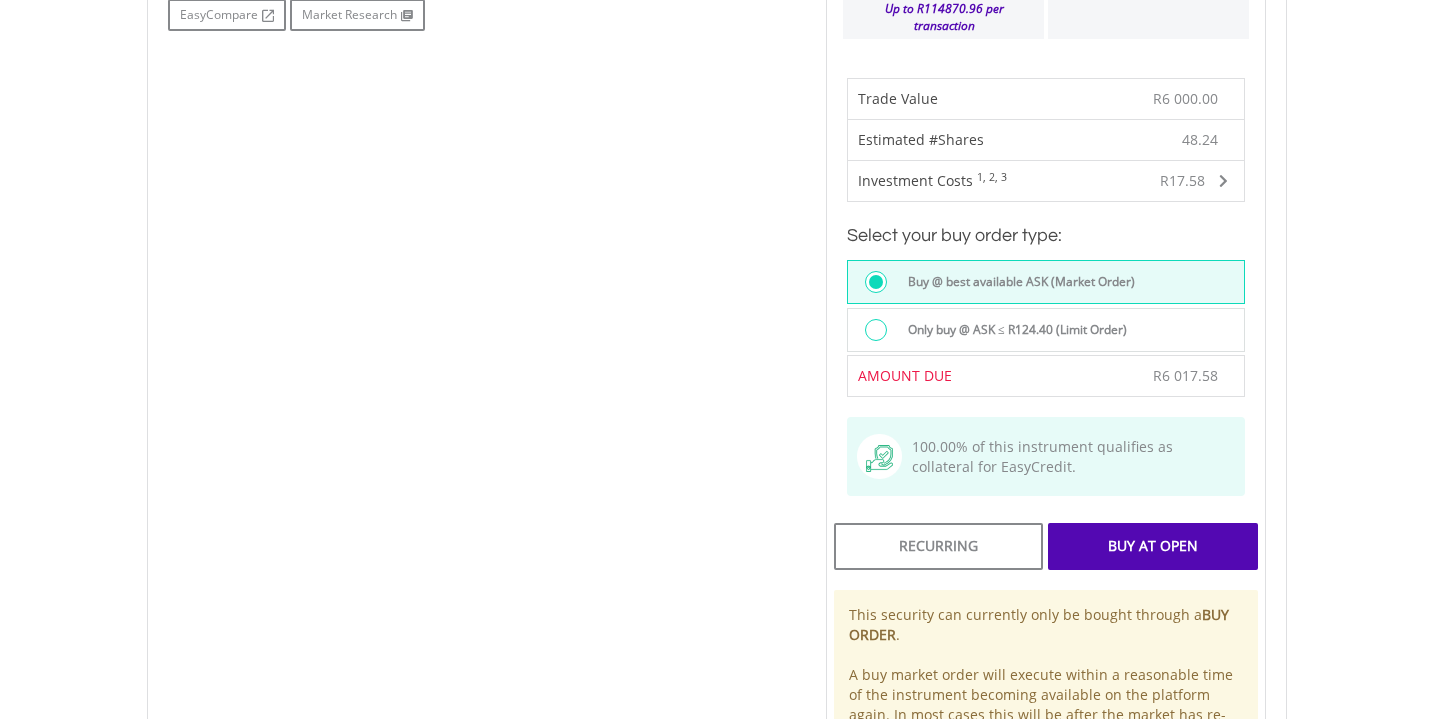 click on "Buy At Open" at bounding box center (1152, 546) 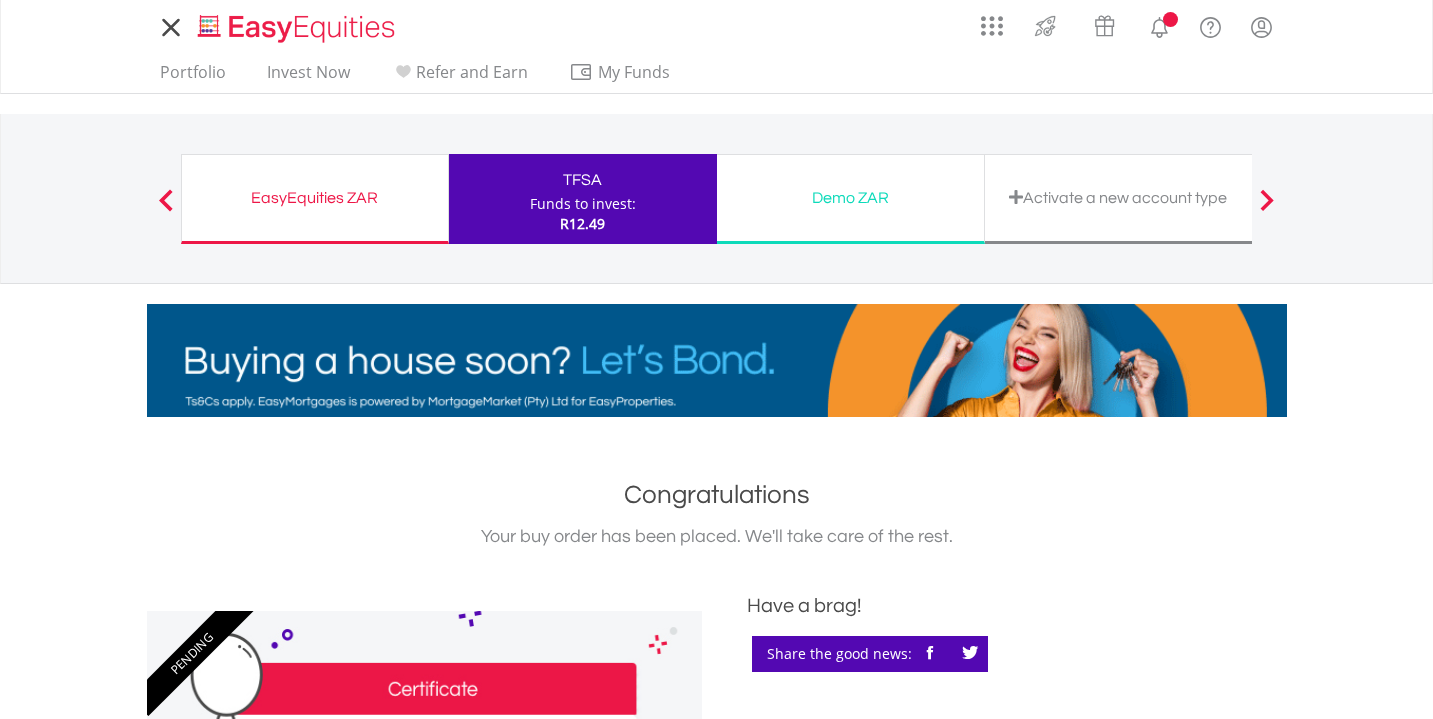 scroll, scrollTop: 0, scrollLeft: 0, axis: both 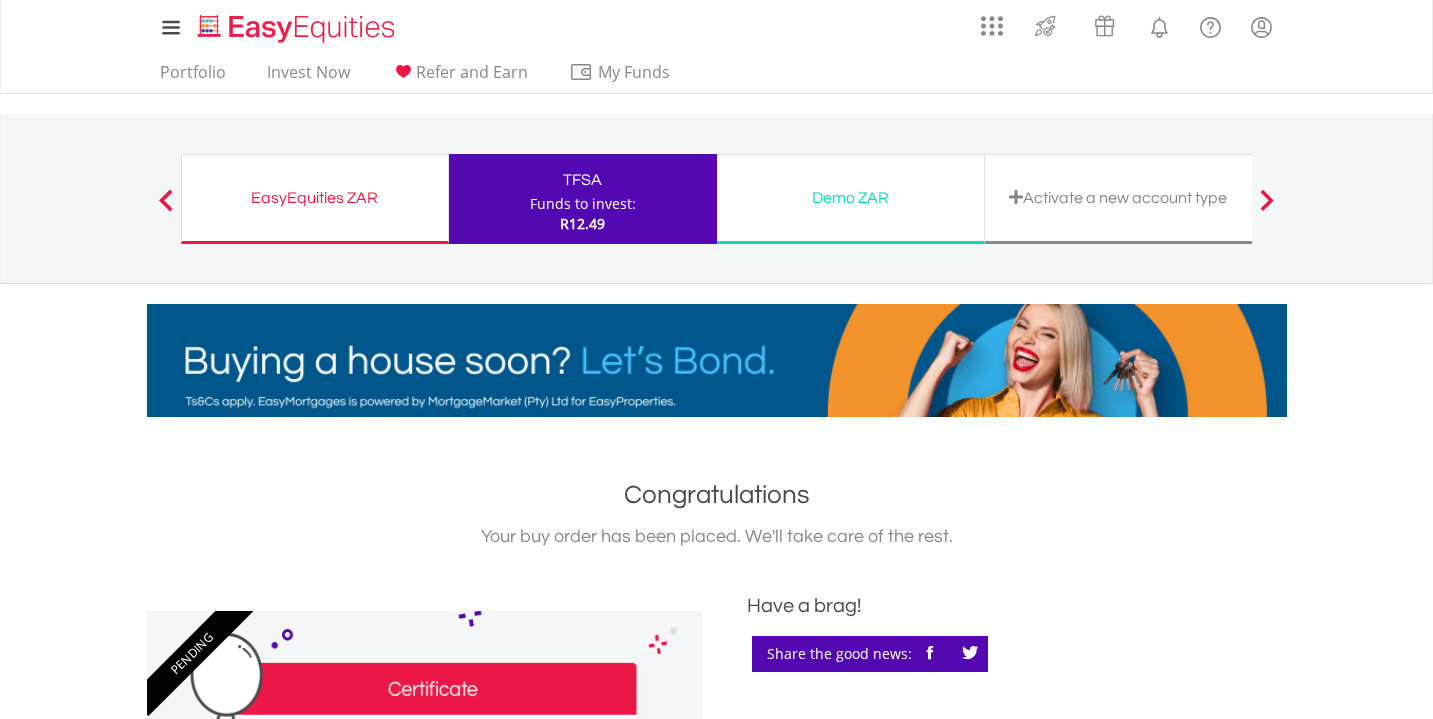 click on "My Investments
Invest Now
New Listings
Sell
My Recurring Investments
Pending Orders
Switch Unit Trusts
Vouchers
Buy a Voucher
Redeem a Voucher" at bounding box center [716, 208] 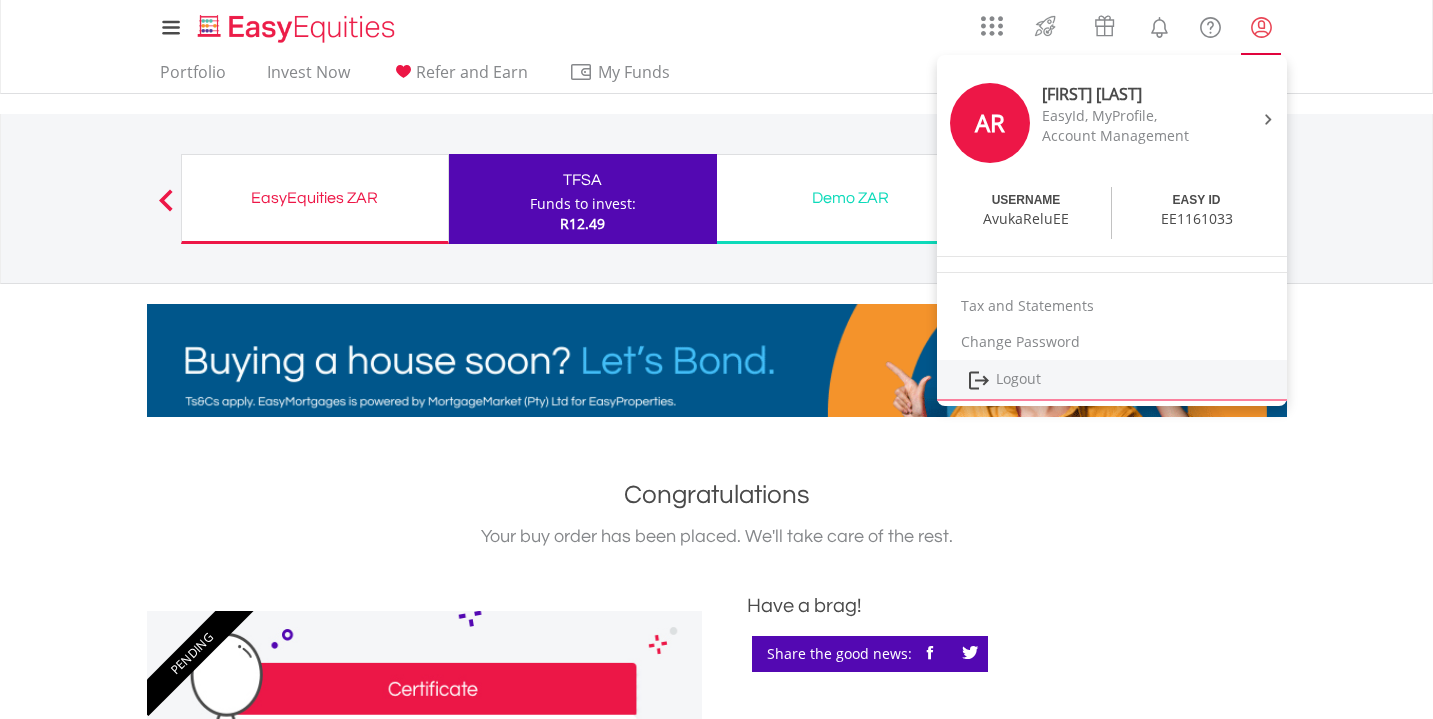click on "Logout" at bounding box center (1112, 380) 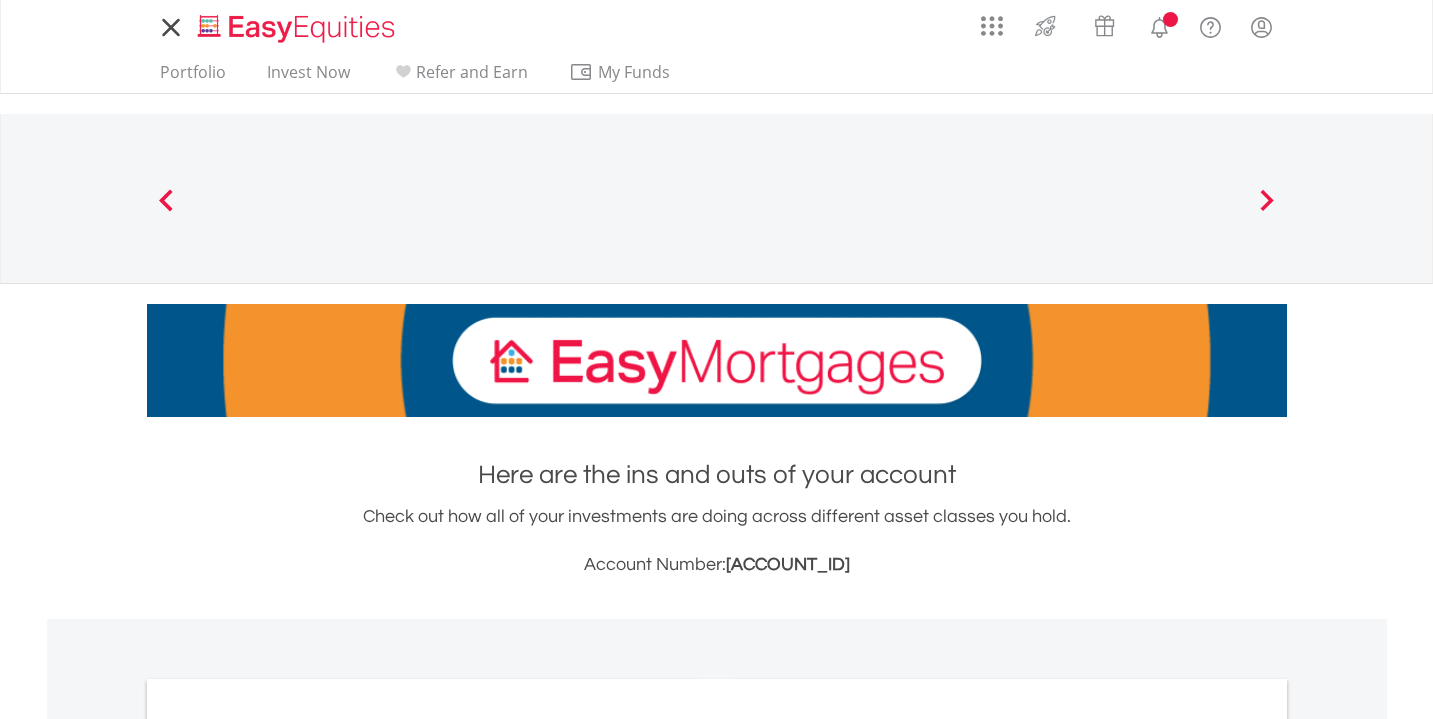 scroll, scrollTop: 0, scrollLeft: 0, axis: both 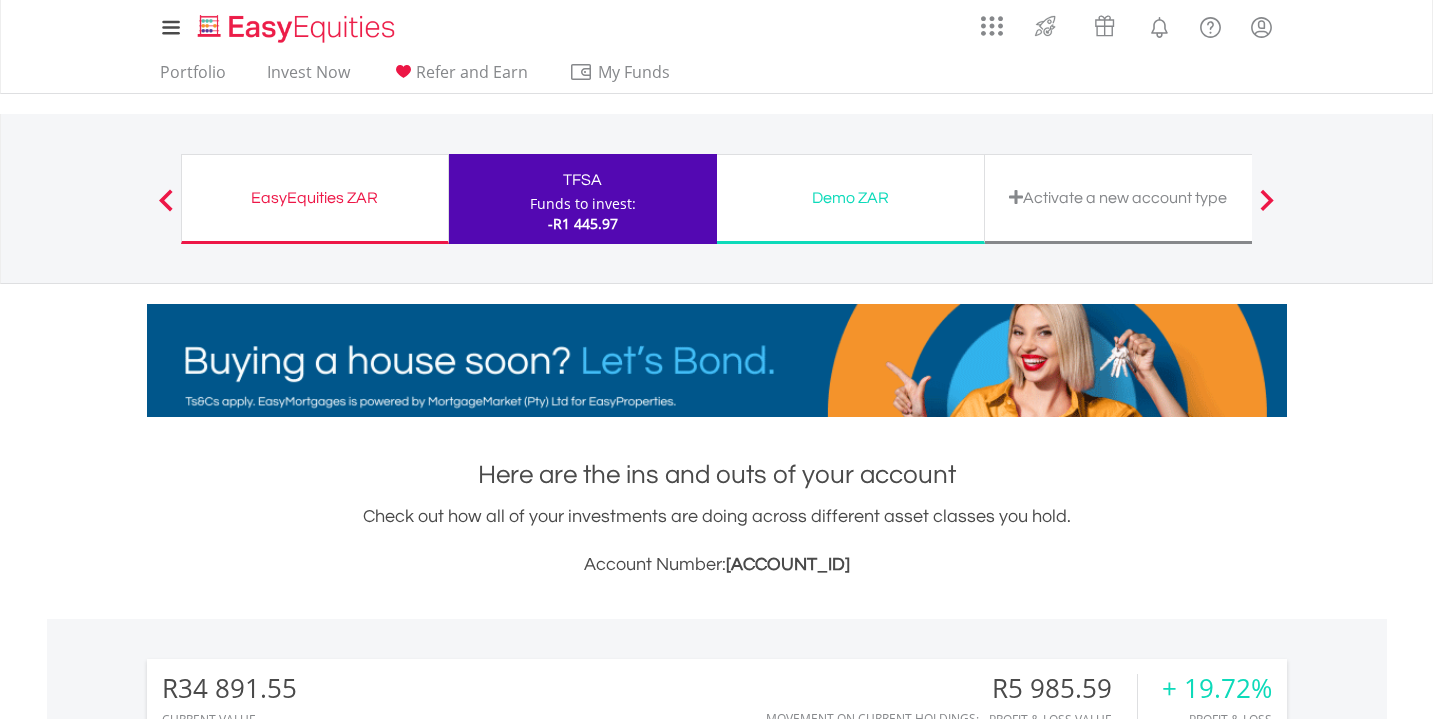 click on "My Investments
Invest Now
New Listings
Sell
My Recurring Investments
Pending Orders
Switch Unit Trusts
Vouchers
Buy a Voucher
Redeem a Voucher" at bounding box center [716, 208] 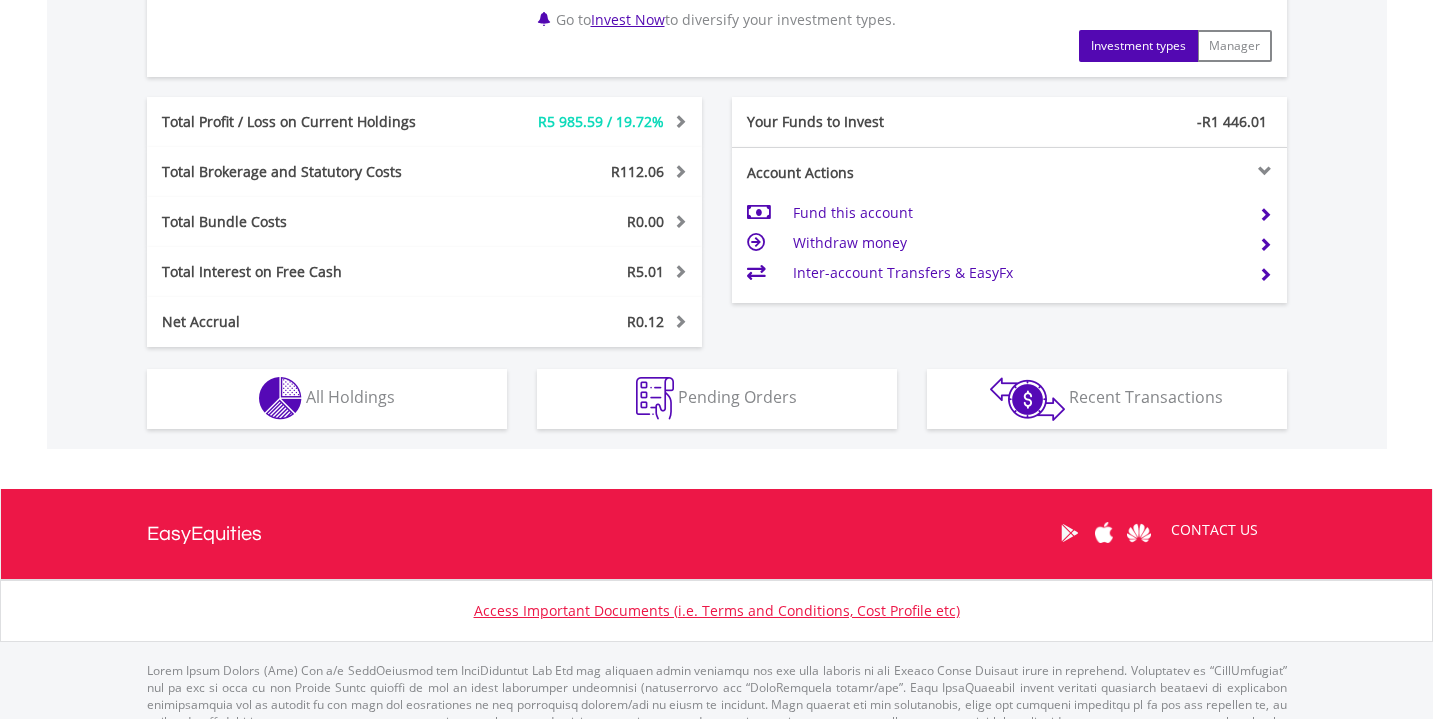 scroll, scrollTop: 1002, scrollLeft: 0, axis: vertical 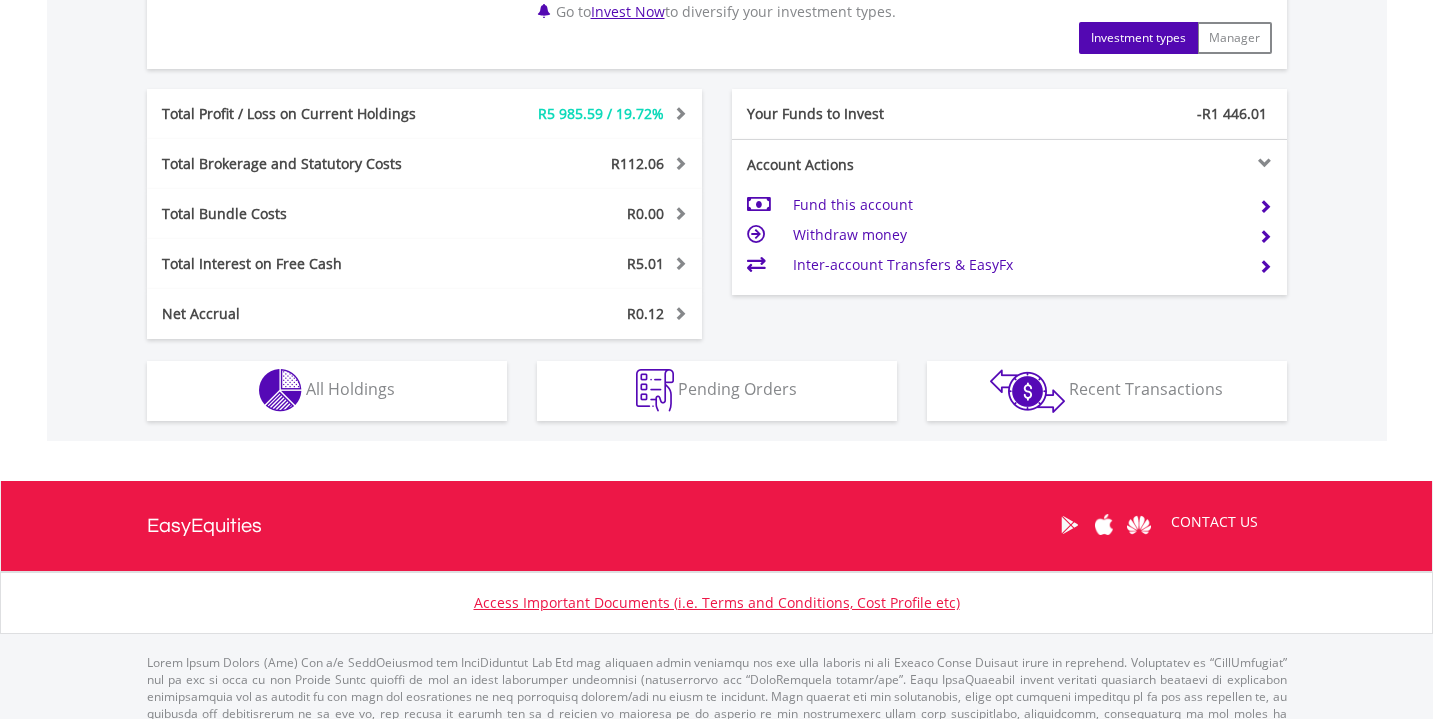 click on "My Investments
Invest Now
New Listings
Sell
My Recurring Investments
Pending Orders
Switch Unit Trusts
Vouchers
Buy a Voucher
Redeem a Voucher" at bounding box center [716, -108] 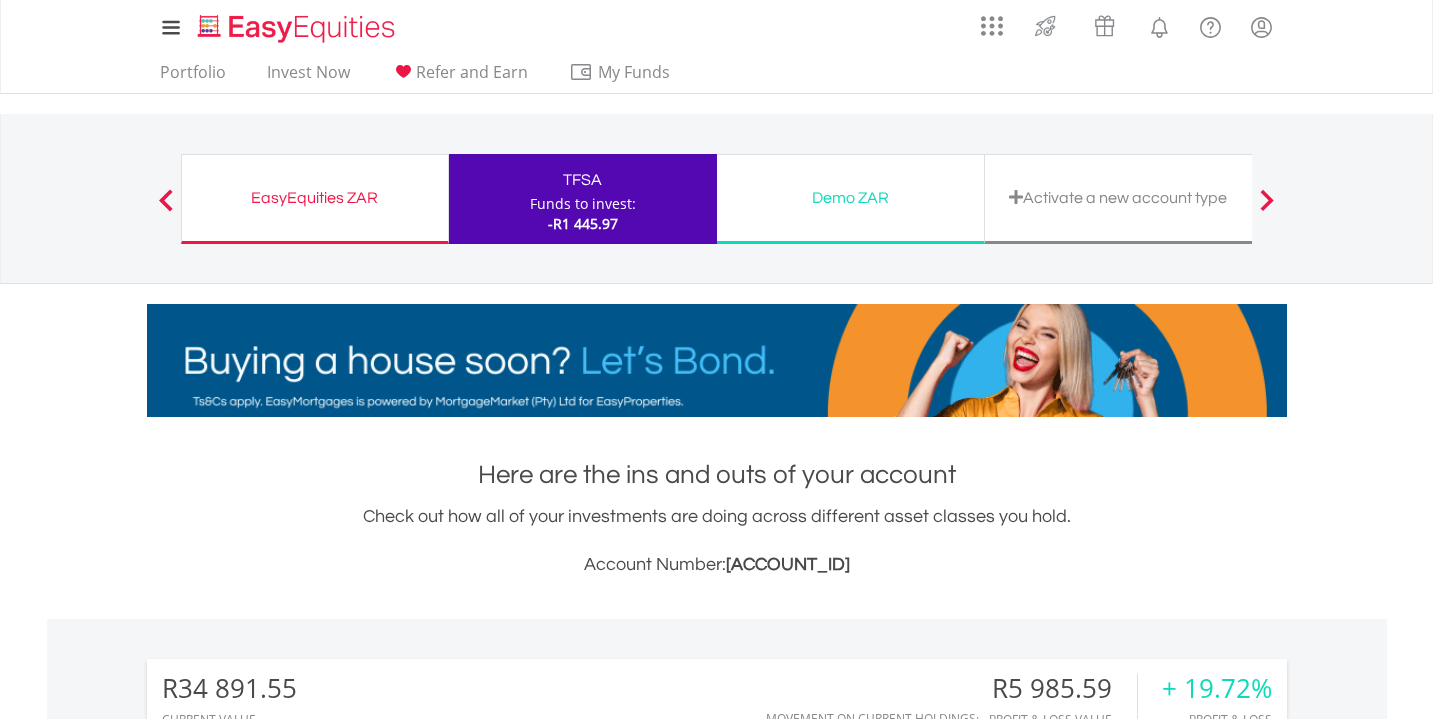 scroll, scrollTop: 0, scrollLeft: 0, axis: both 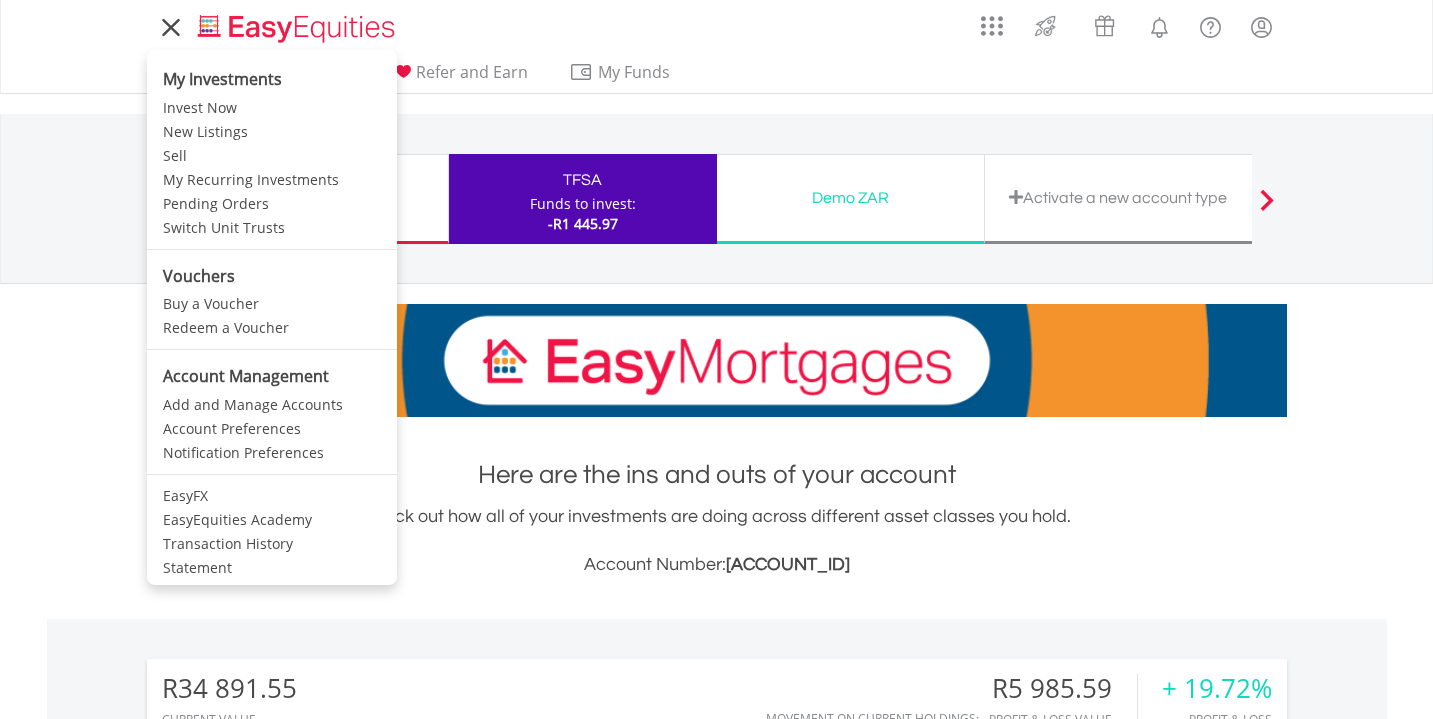 click 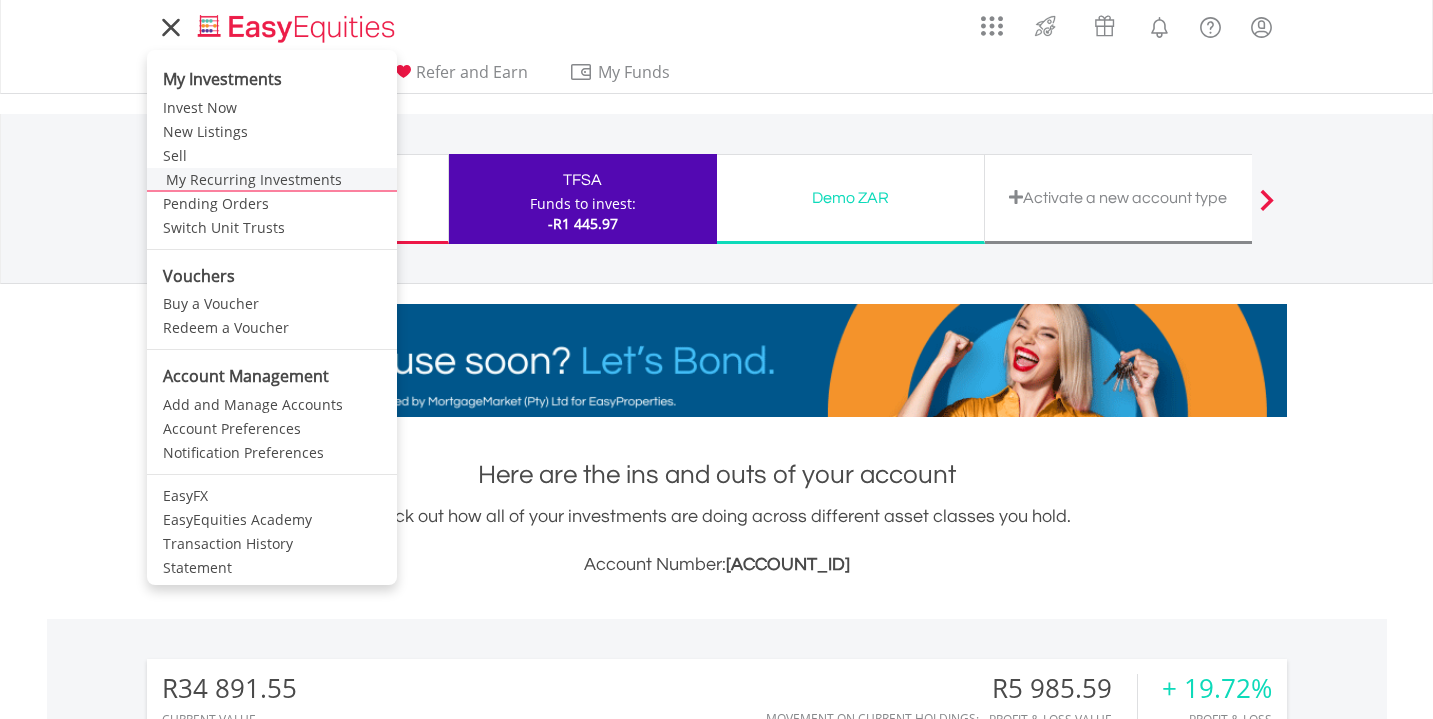 click on "My Recurring Investments" at bounding box center (272, 180) 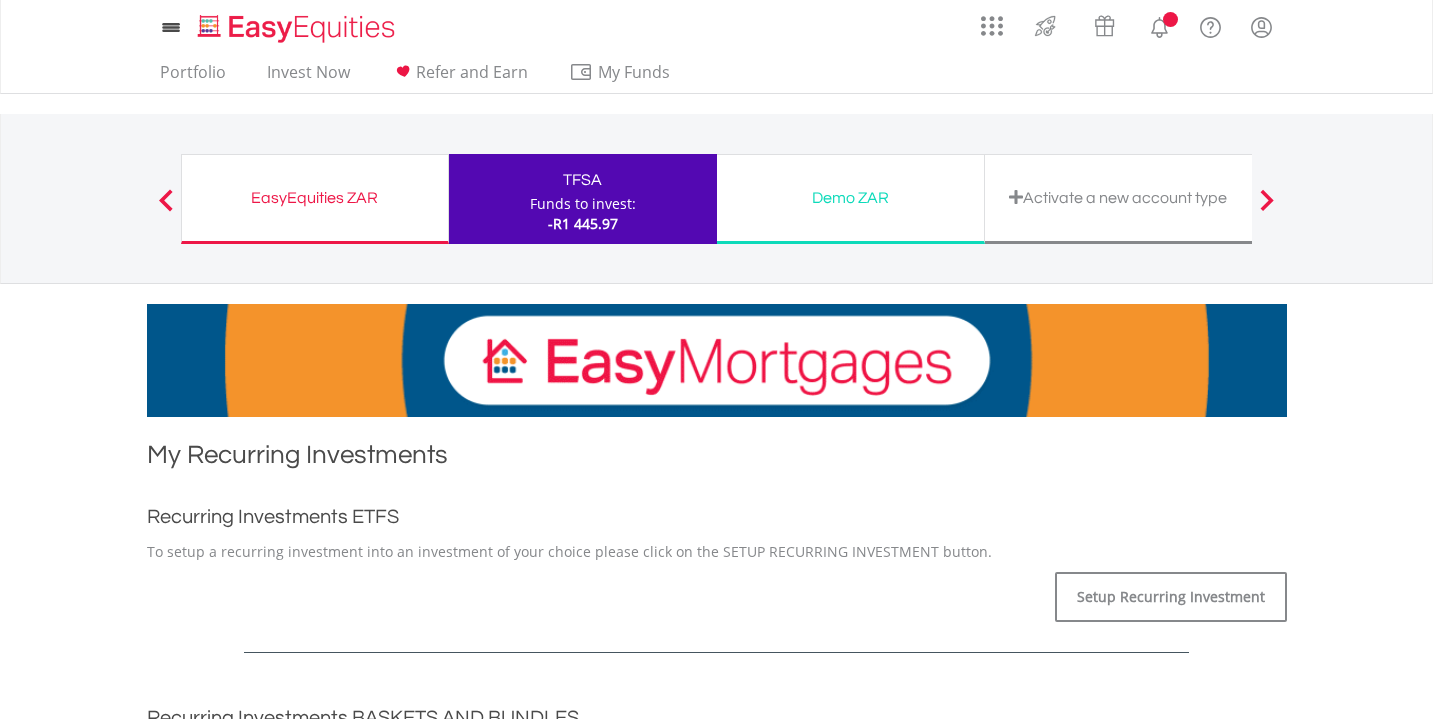 scroll, scrollTop: 0, scrollLeft: 0, axis: both 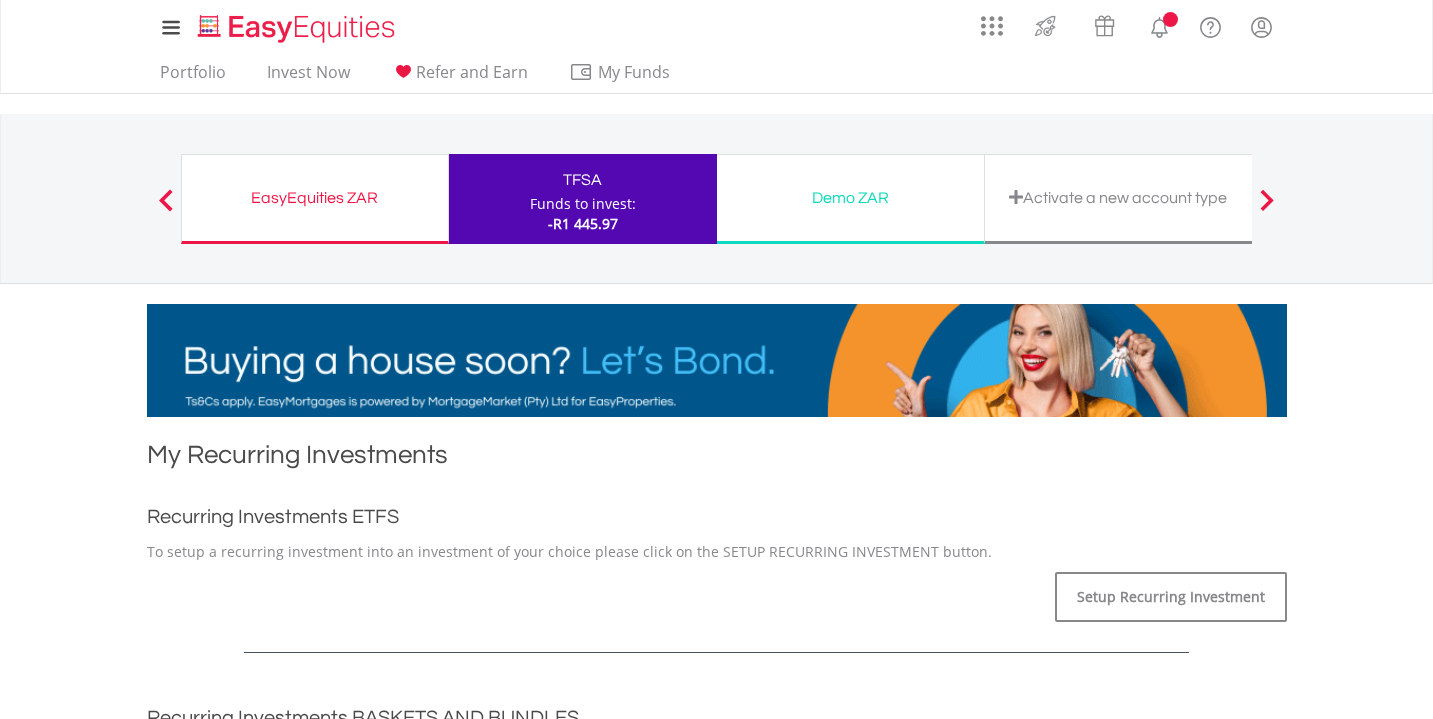 click on "My Investments
Invest Now
New Listings
Sell
My Recurring Investments
Pending Orders
Switch Unit Trusts
Vouchers
Buy a Voucher
Redeem a Voucher" at bounding box center (716, 826) 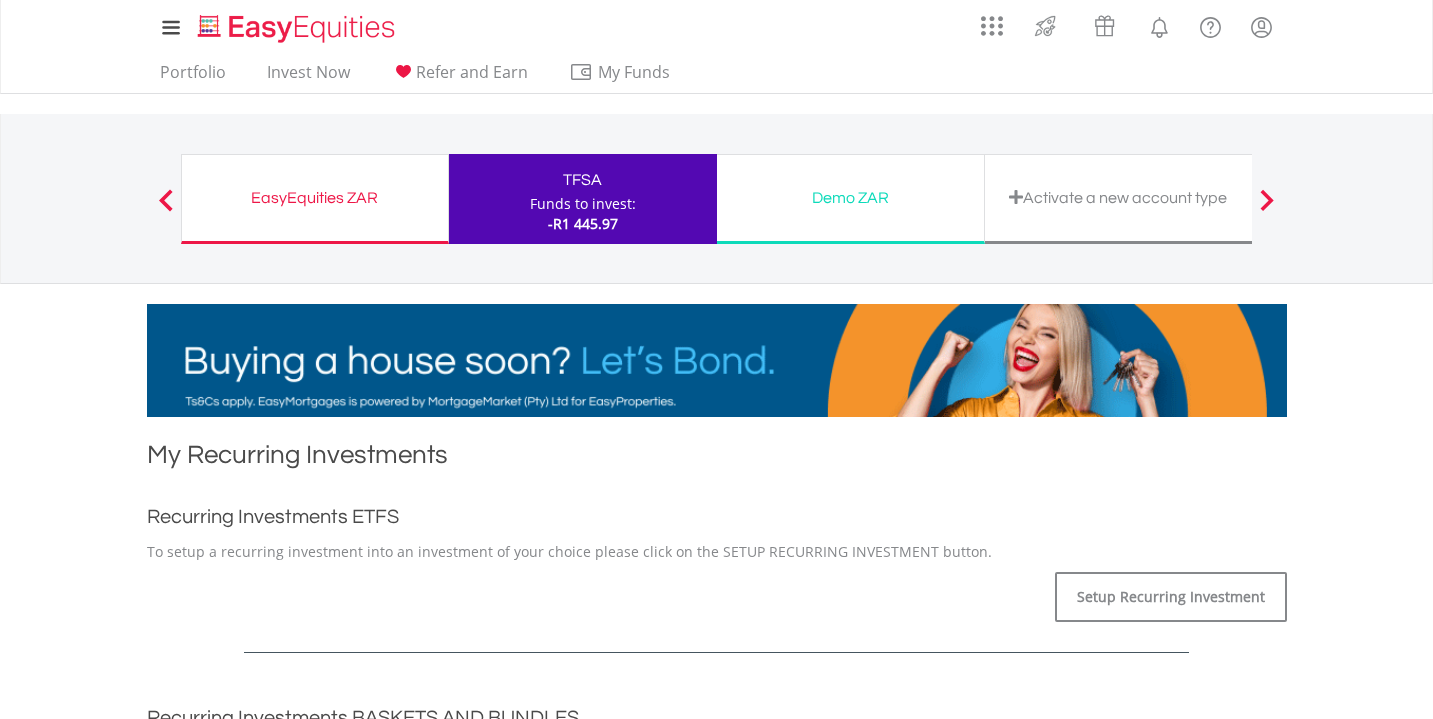 scroll, scrollTop: 0, scrollLeft: 0, axis: both 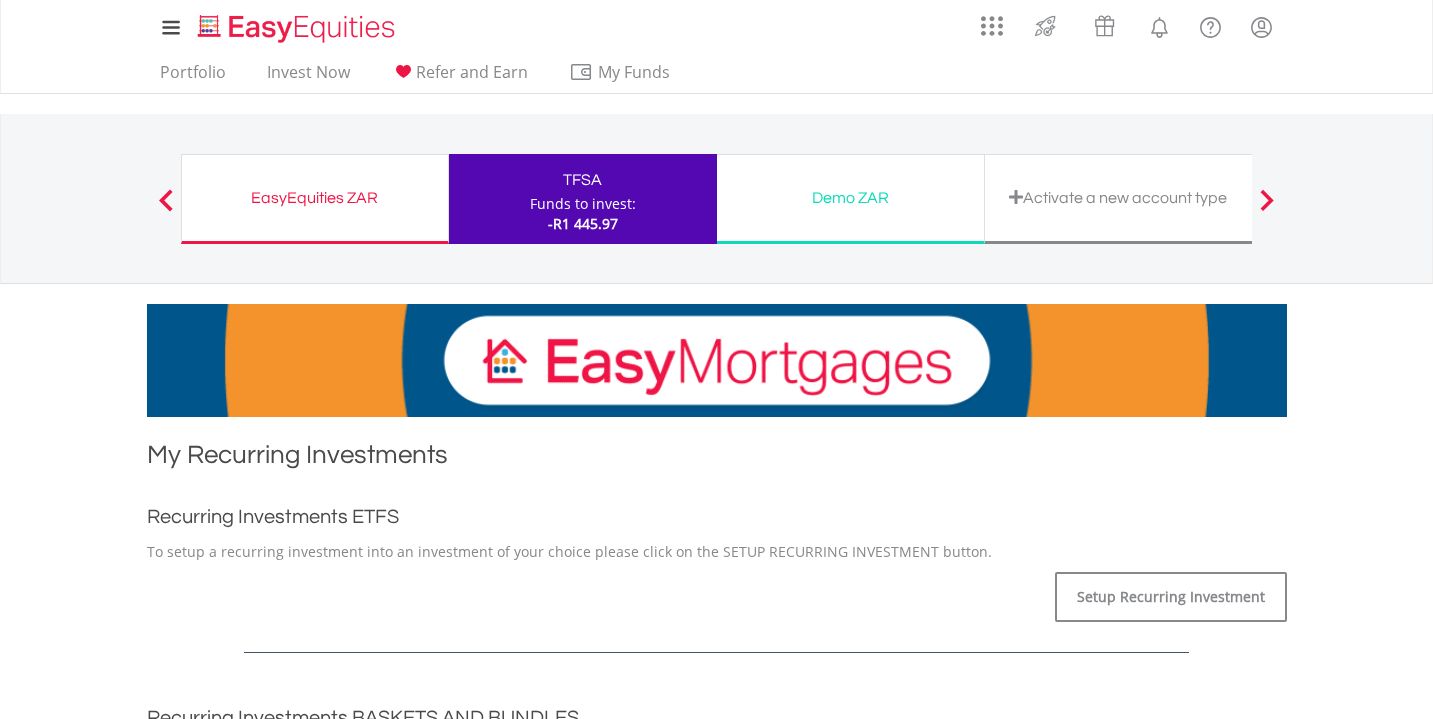 click on "TFSA" at bounding box center [583, 180] 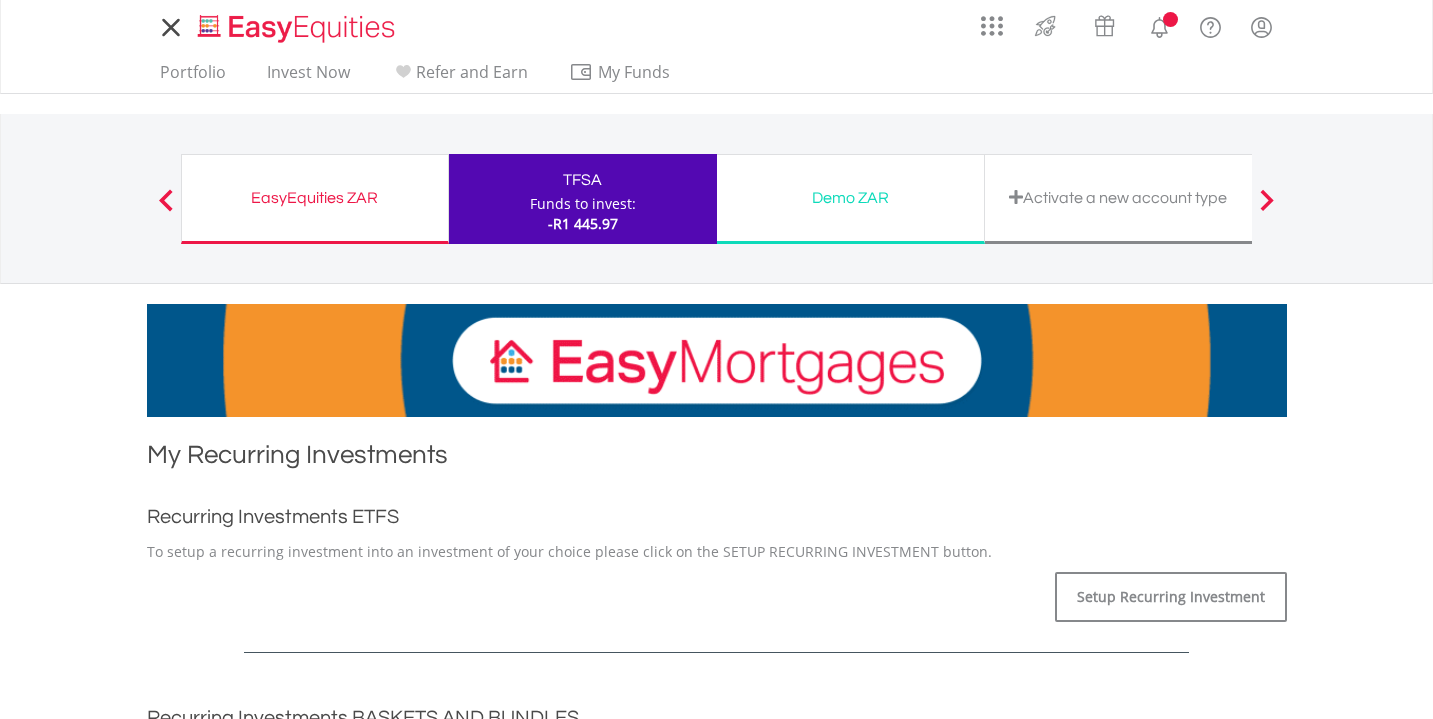 scroll, scrollTop: 0, scrollLeft: 0, axis: both 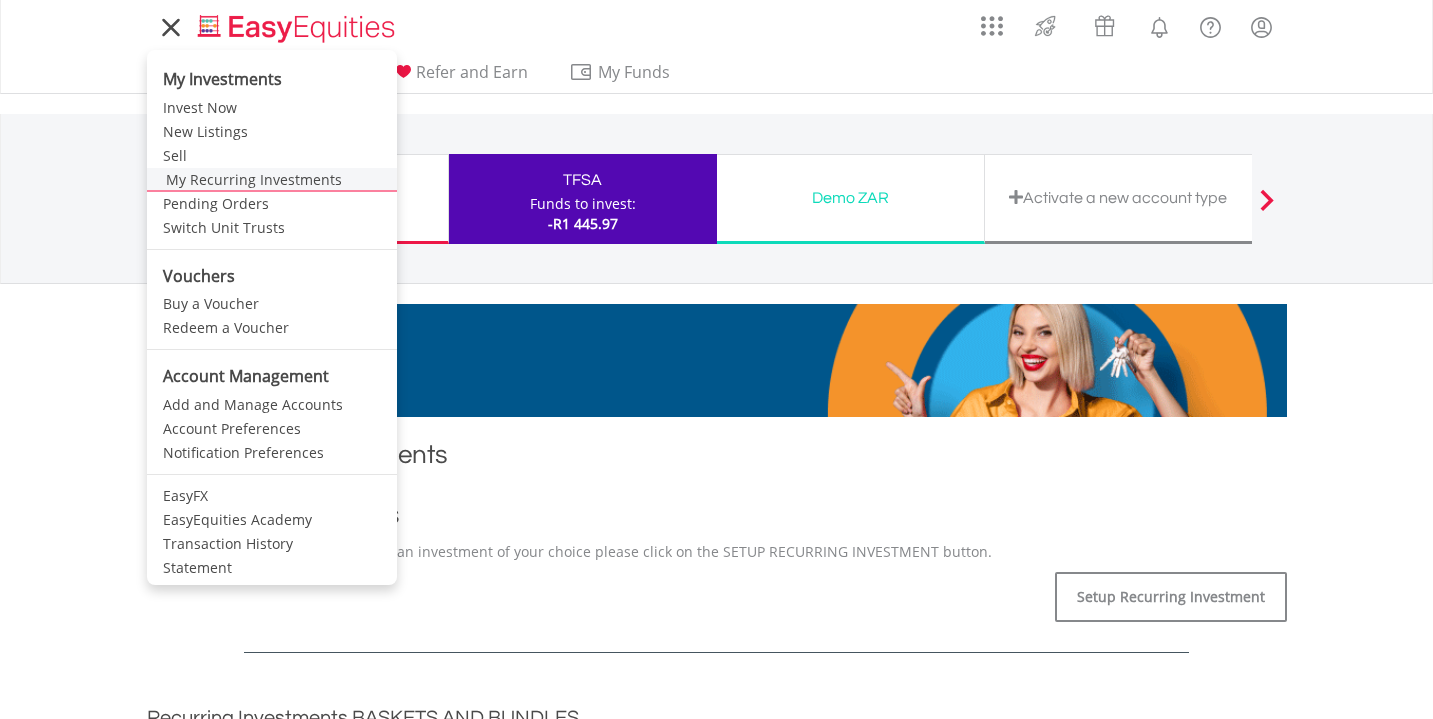 click on "My Recurring Investments" at bounding box center (272, 180) 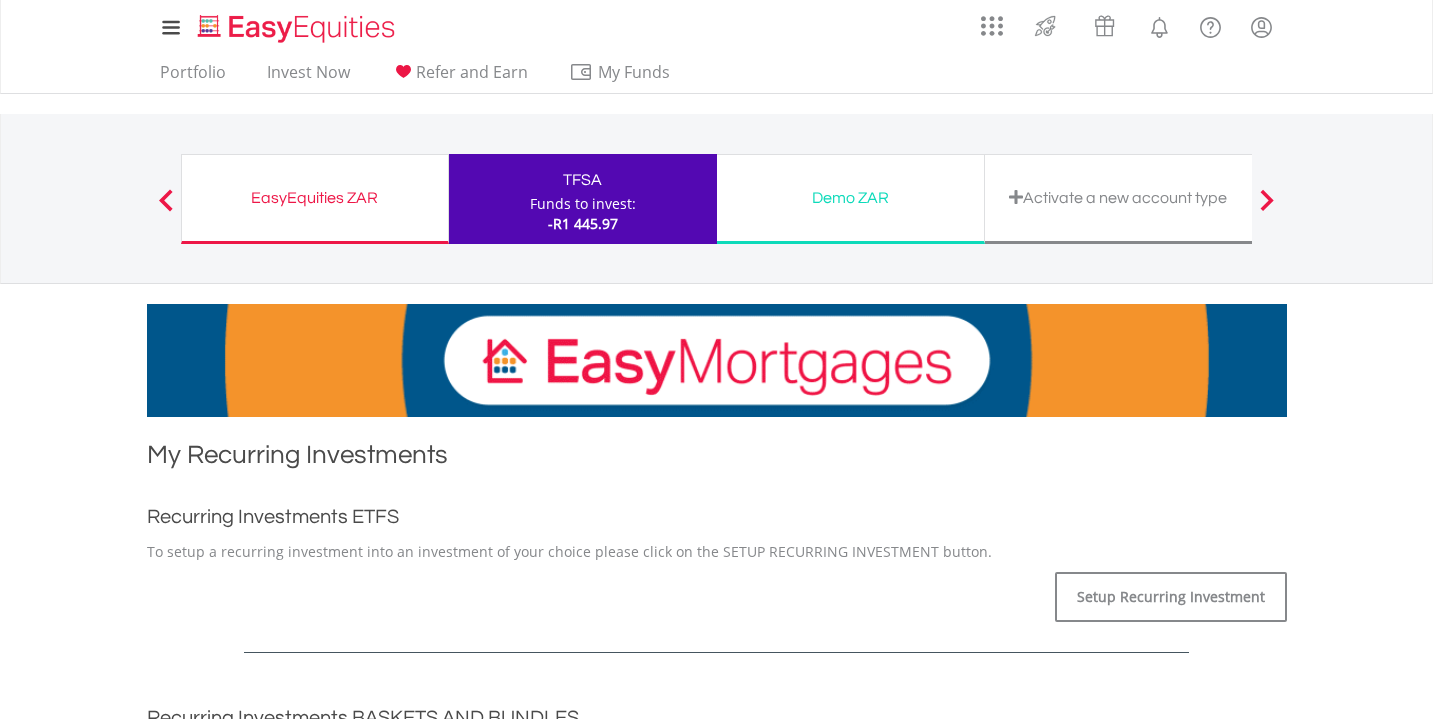 scroll, scrollTop: 0, scrollLeft: 0, axis: both 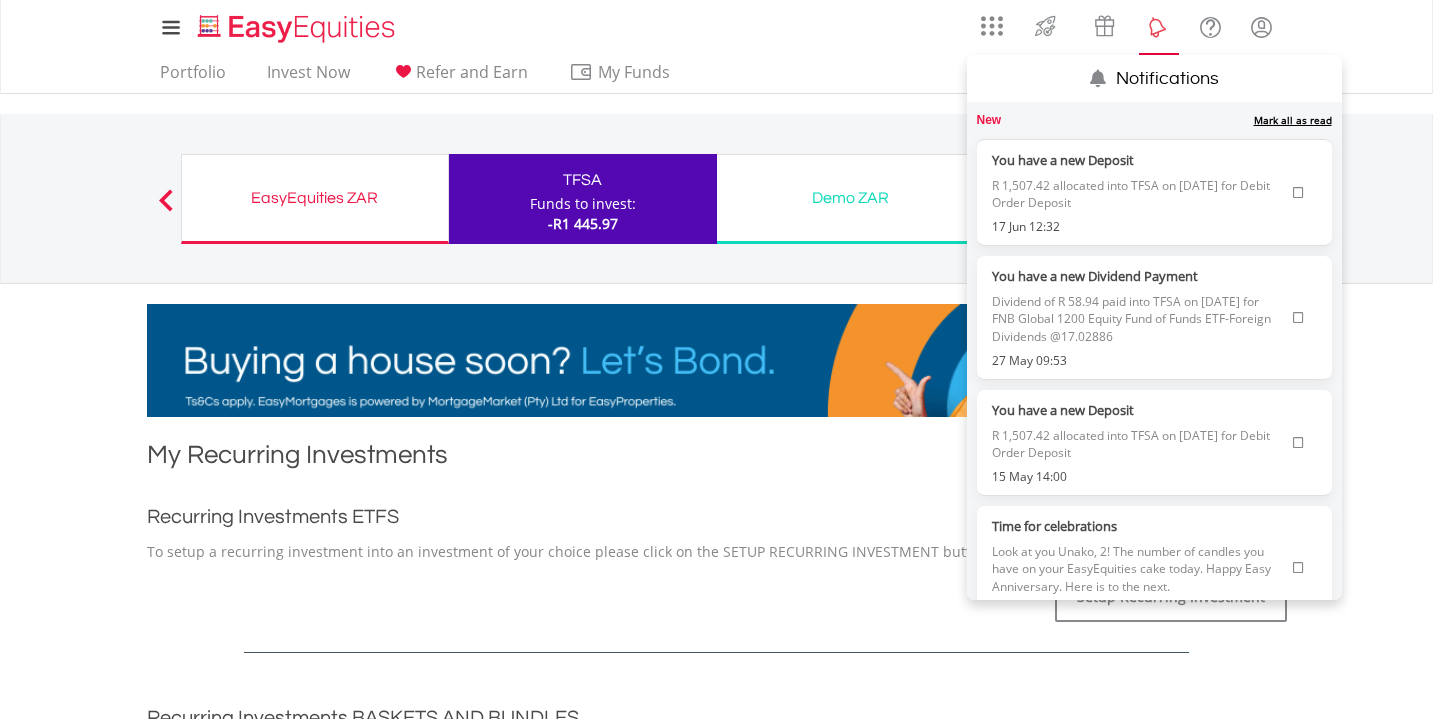 click at bounding box center (1159, 27) 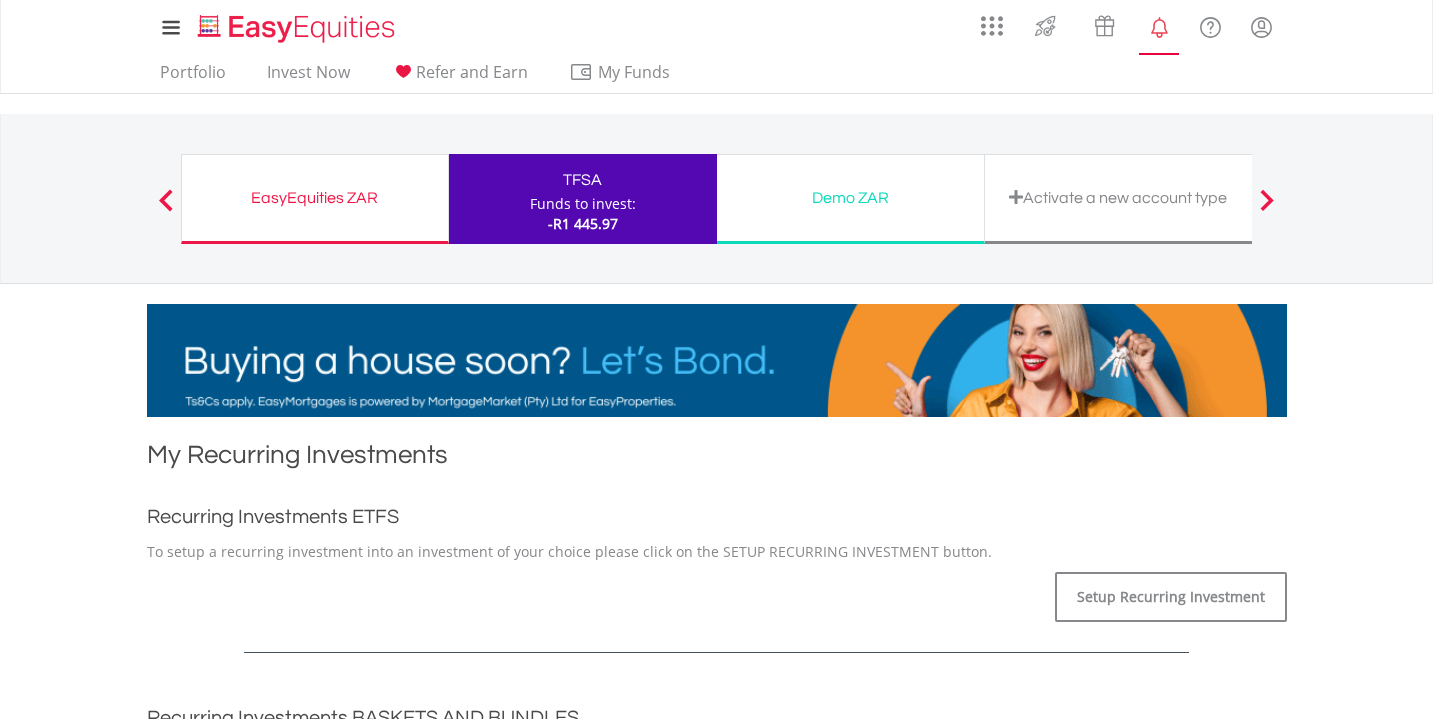 click at bounding box center (1159, 27) 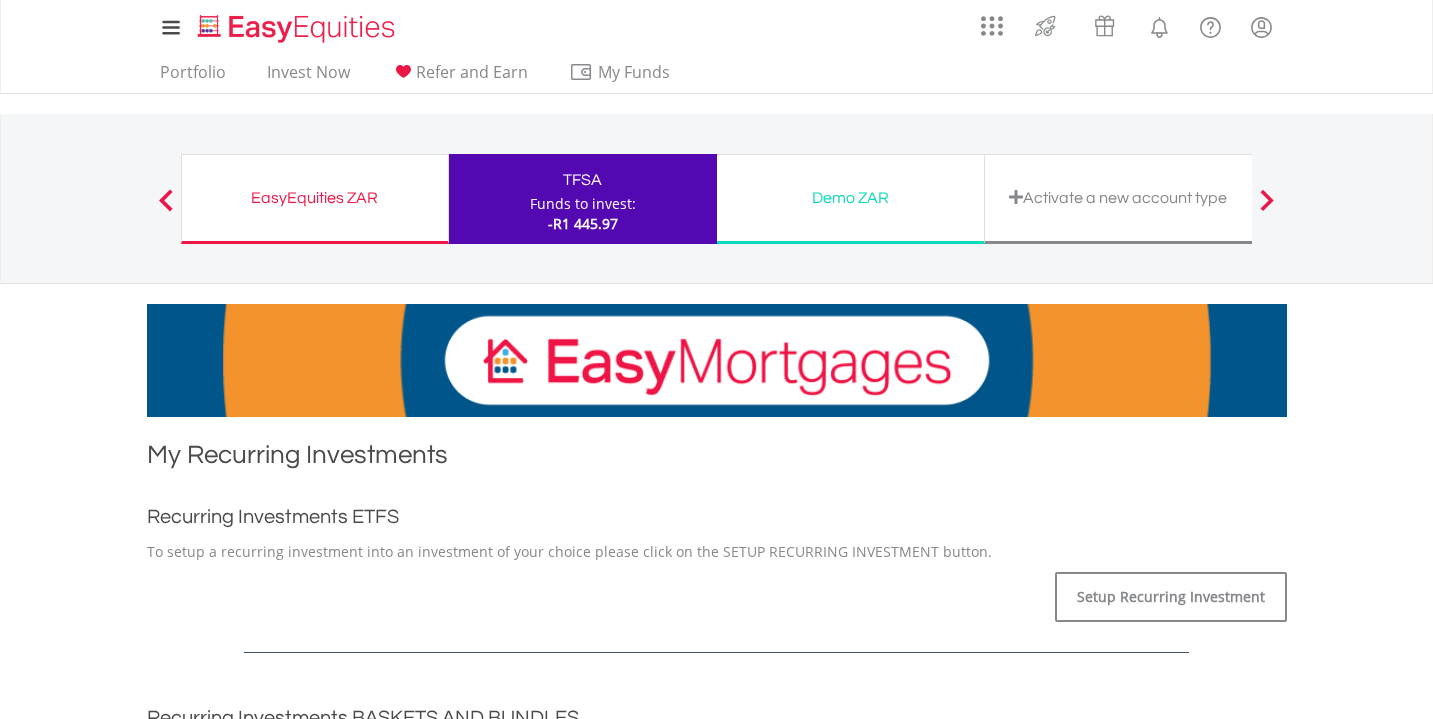 click on "TFSA" at bounding box center [583, 180] 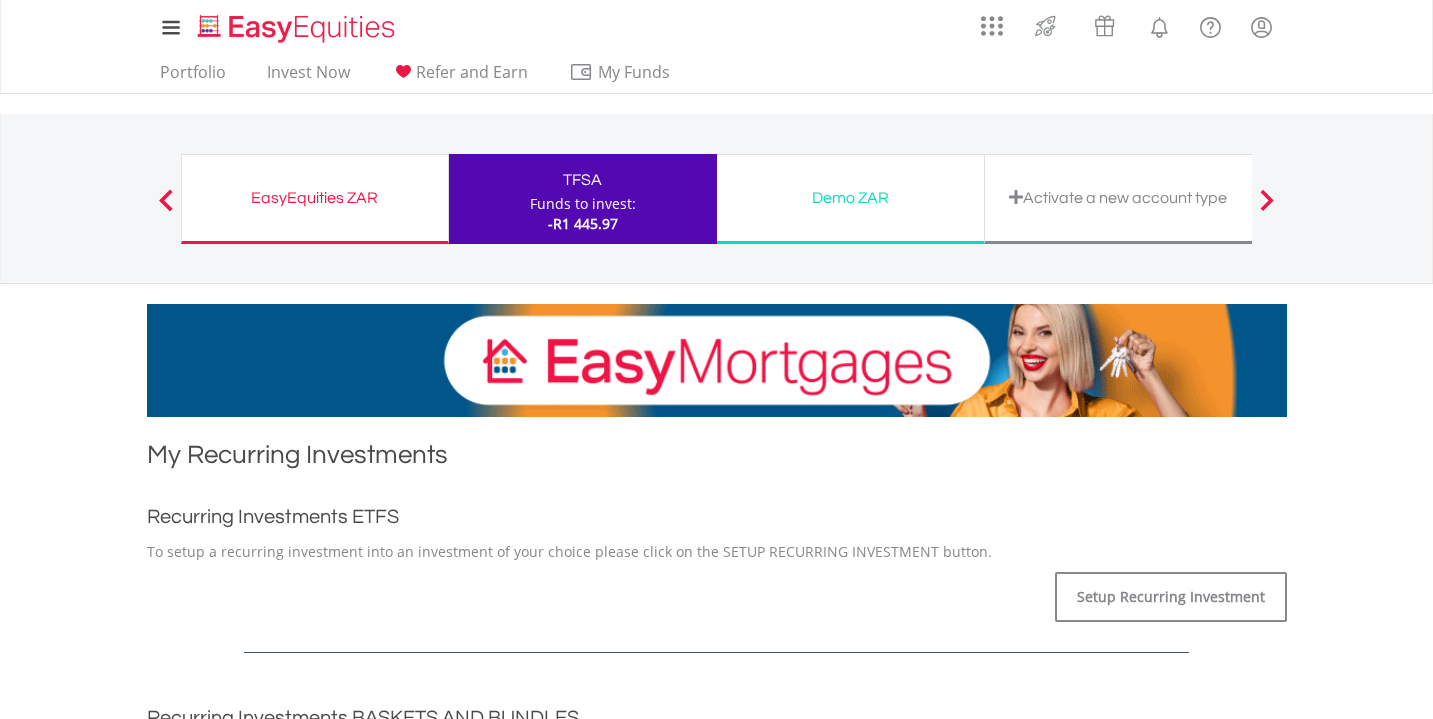 scroll, scrollTop: 0, scrollLeft: 0, axis: both 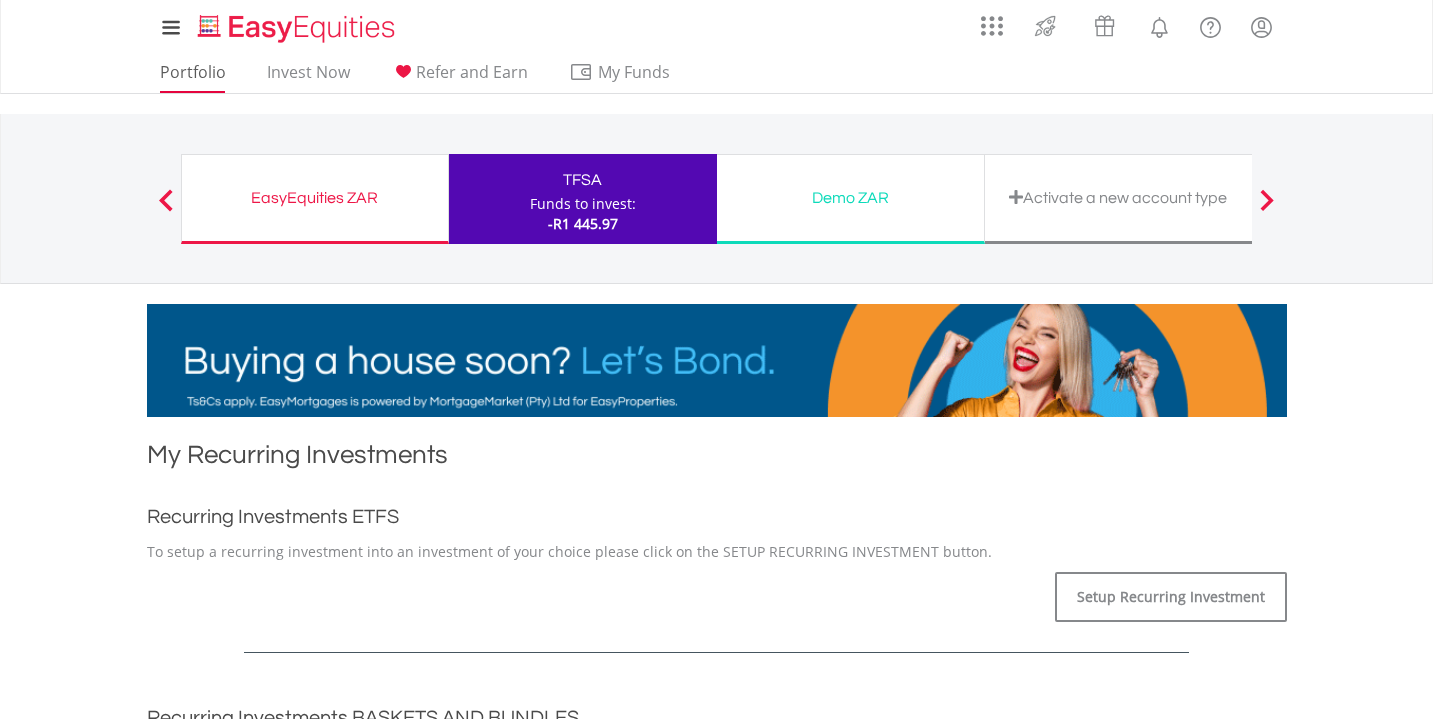 click on "Portfolio" at bounding box center [193, 77] 